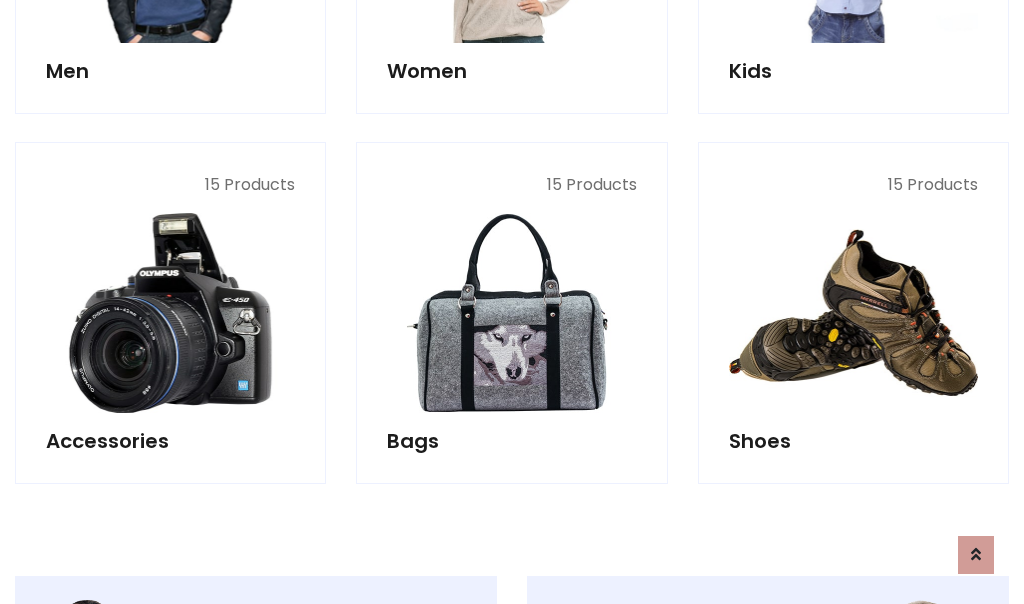 scroll, scrollTop: 853, scrollLeft: 0, axis: vertical 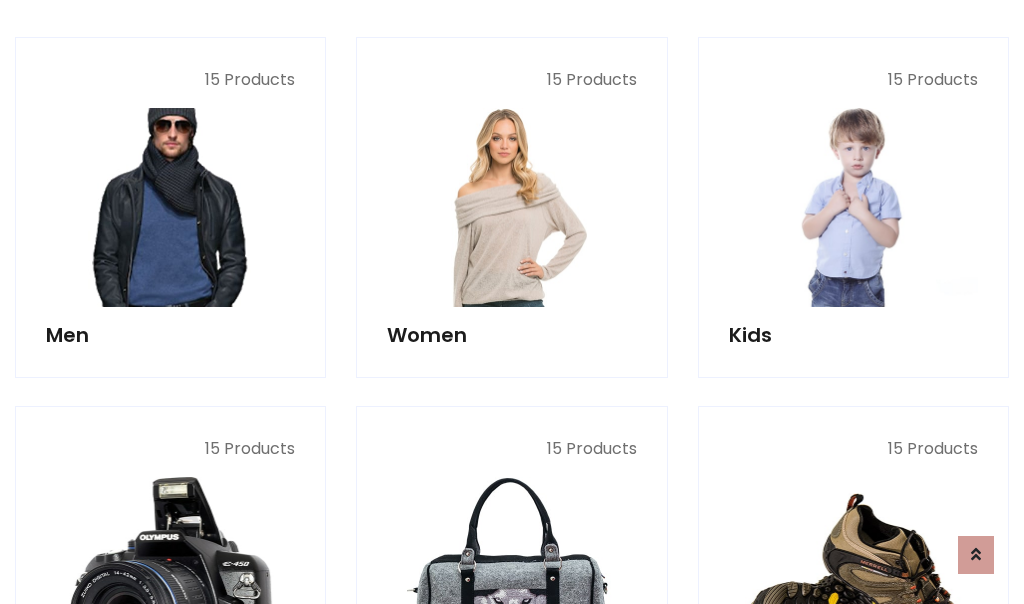 click at bounding box center (170, 207) 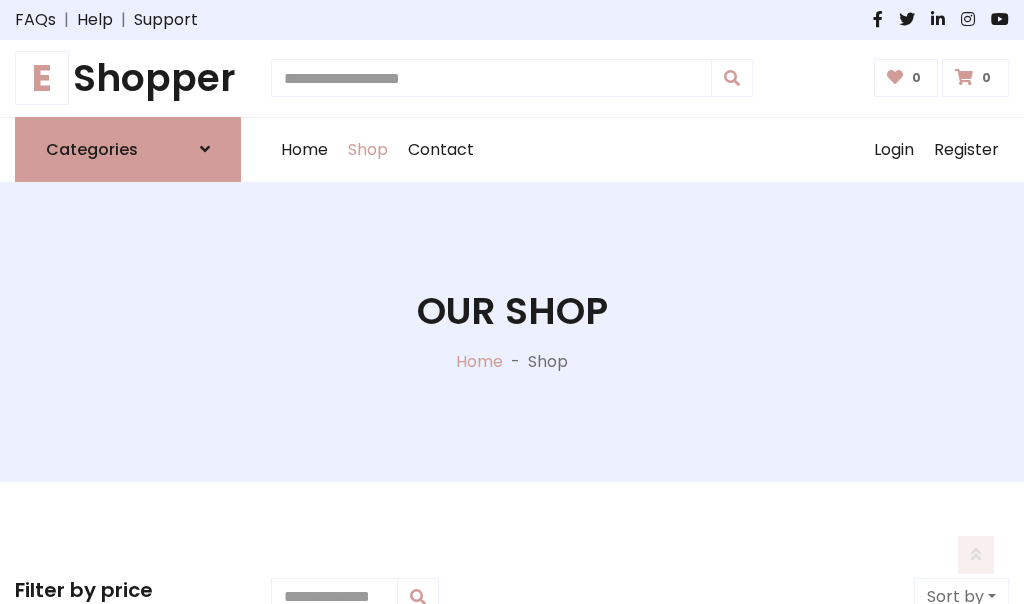 scroll, scrollTop: 807, scrollLeft: 0, axis: vertical 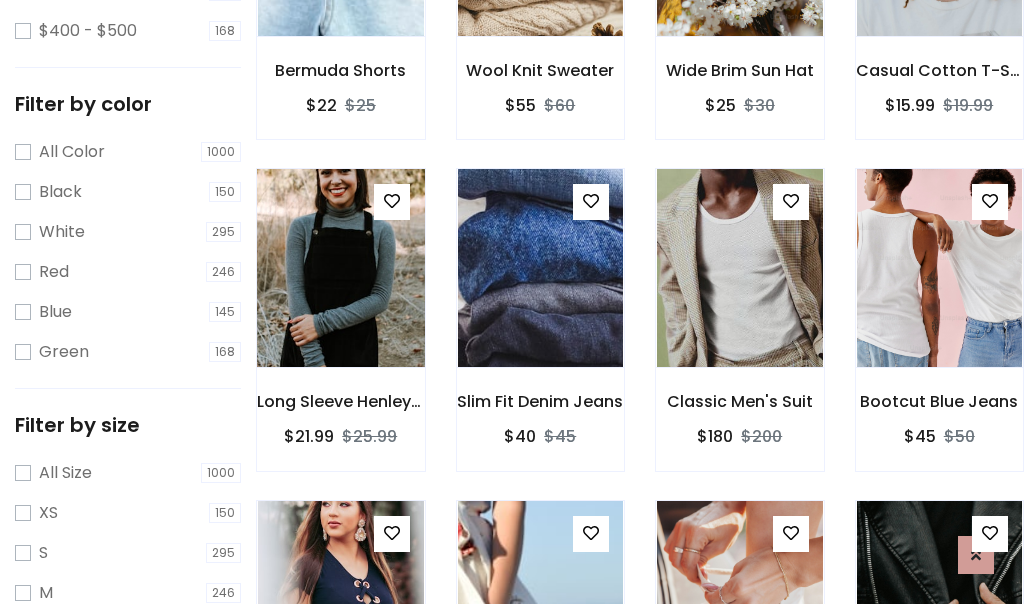 click at bounding box center (340, 268) 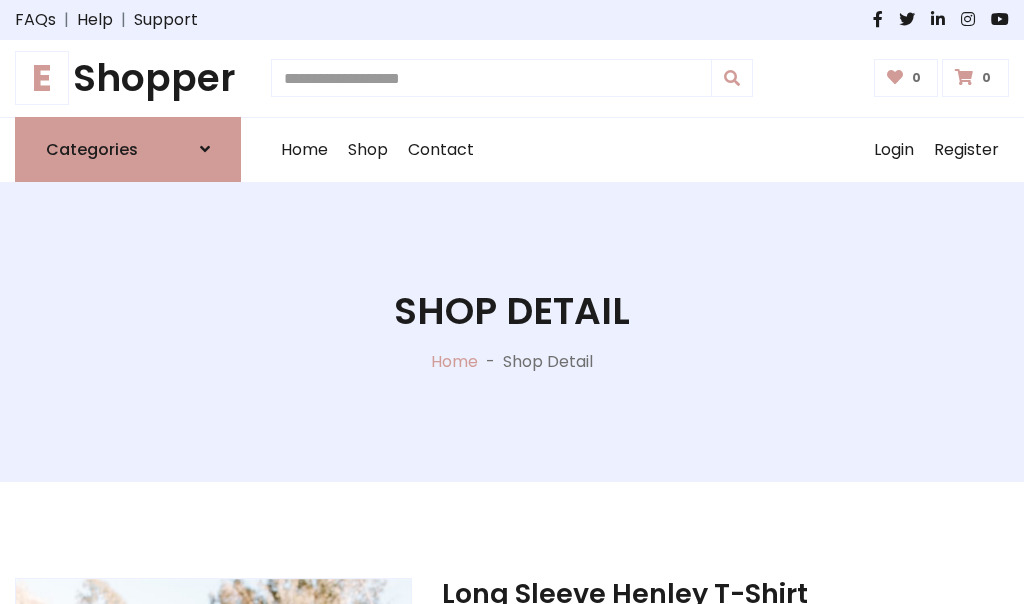 scroll, scrollTop: 0, scrollLeft: 0, axis: both 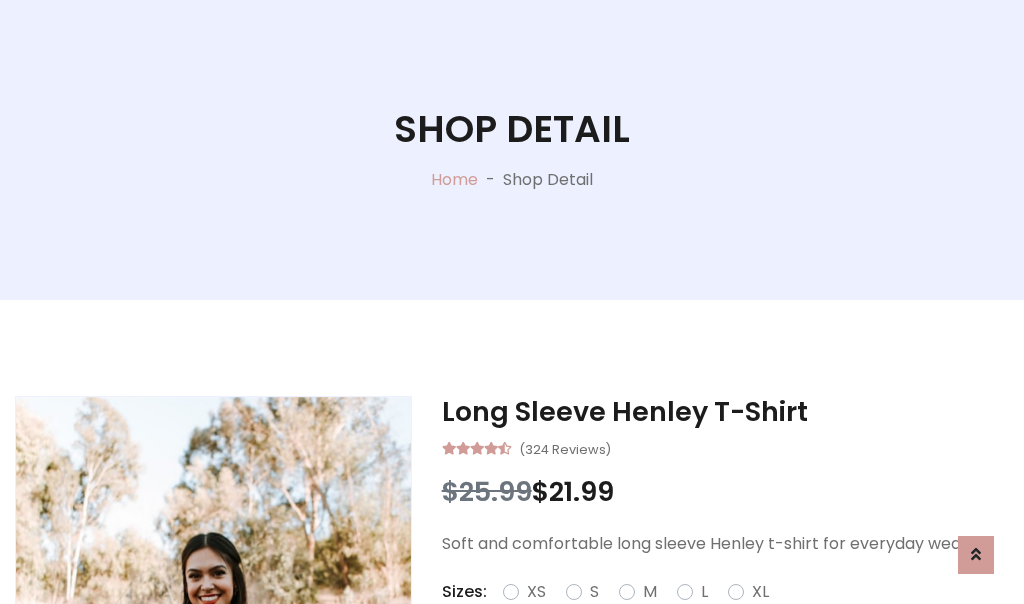 click on "Red" at bounding box center (732, 616) 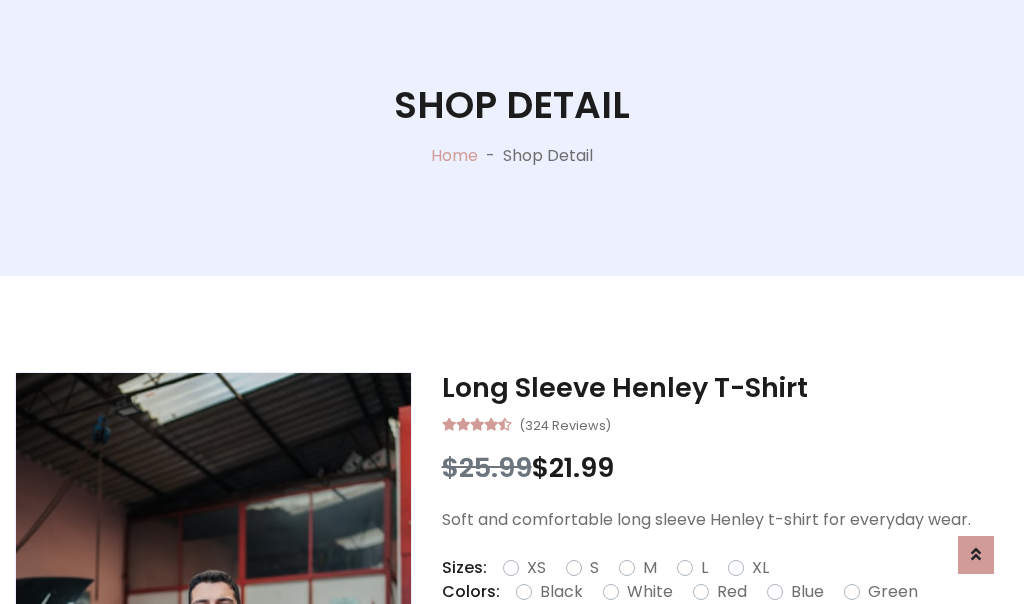 click on "Add To Cart" at bounding box center (663, 655) 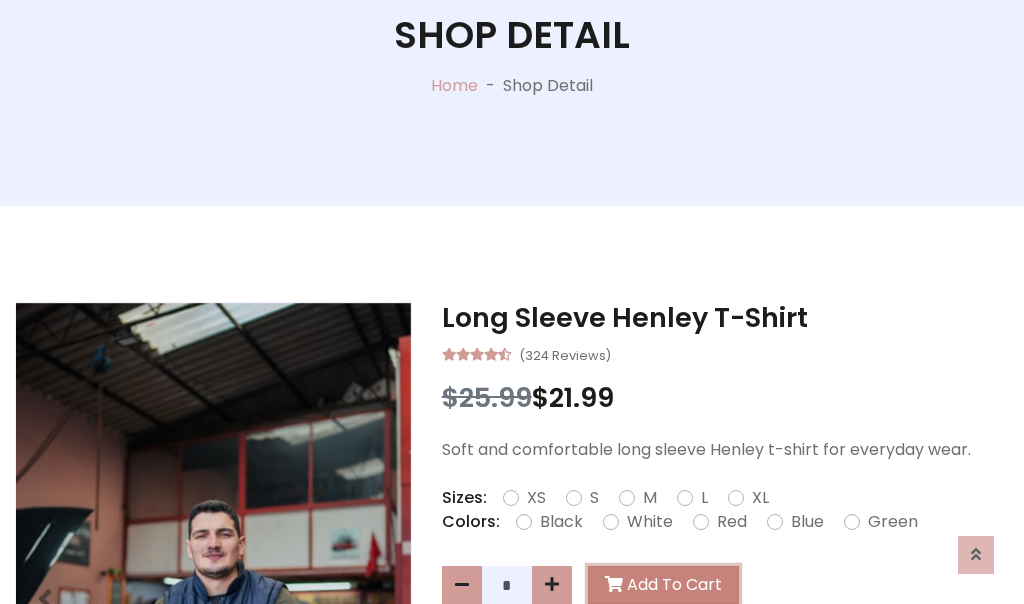scroll, scrollTop: 0, scrollLeft: 0, axis: both 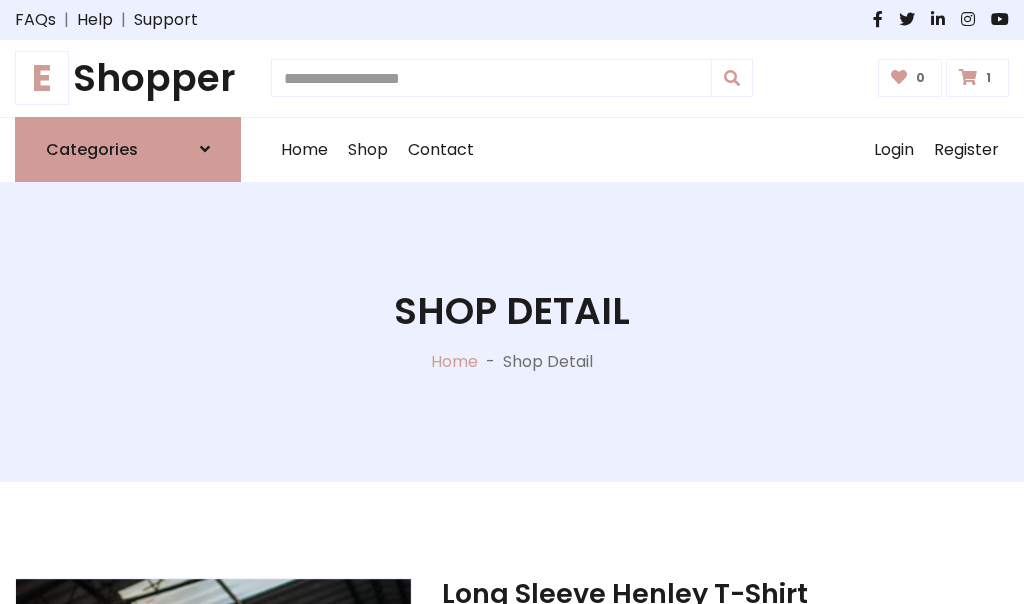 click at bounding box center (968, 77) 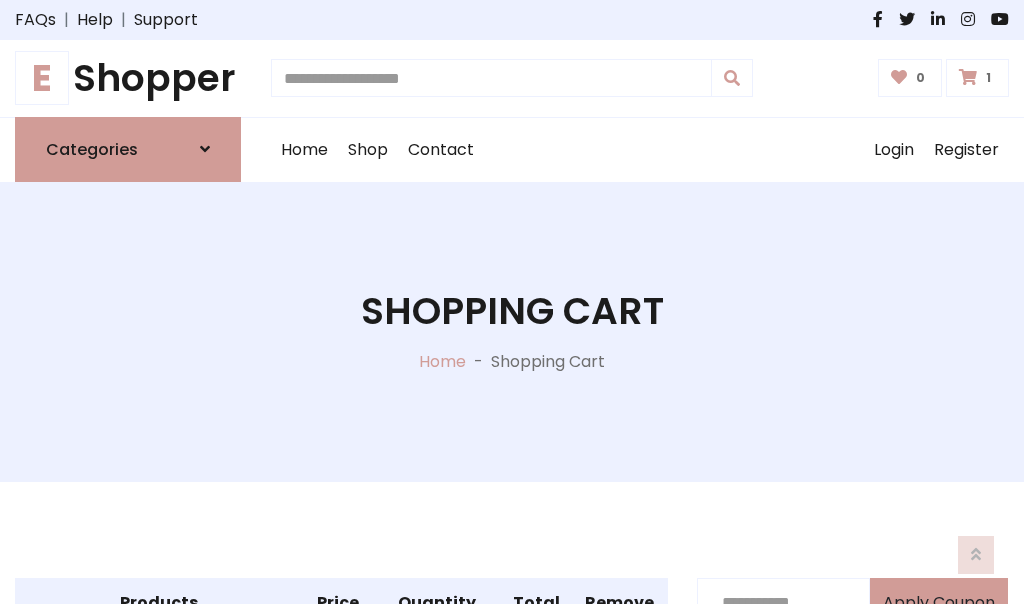 scroll, scrollTop: 474, scrollLeft: 0, axis: vertical 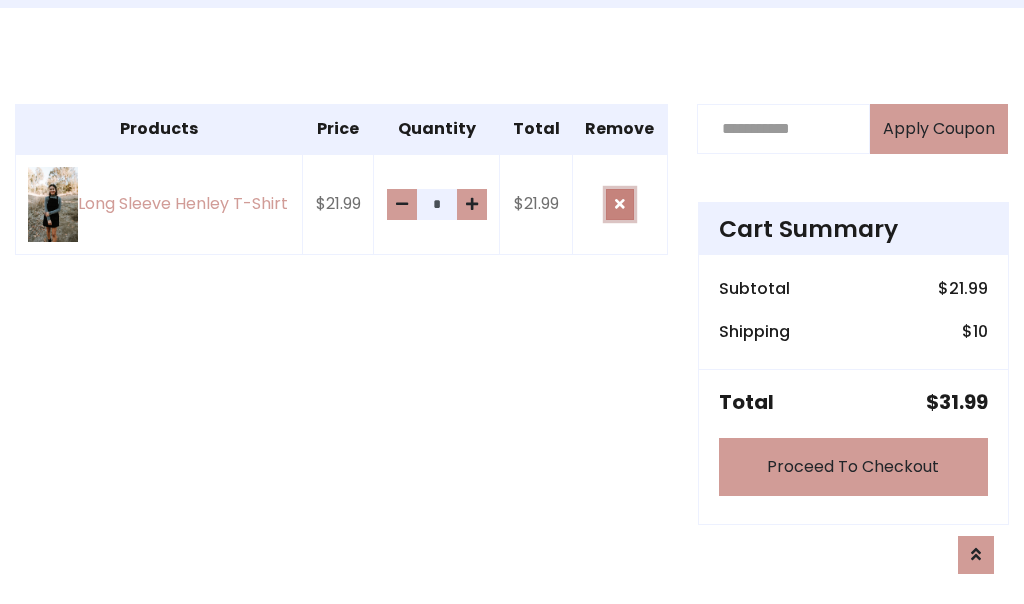 click at bounding box center [620, 204] 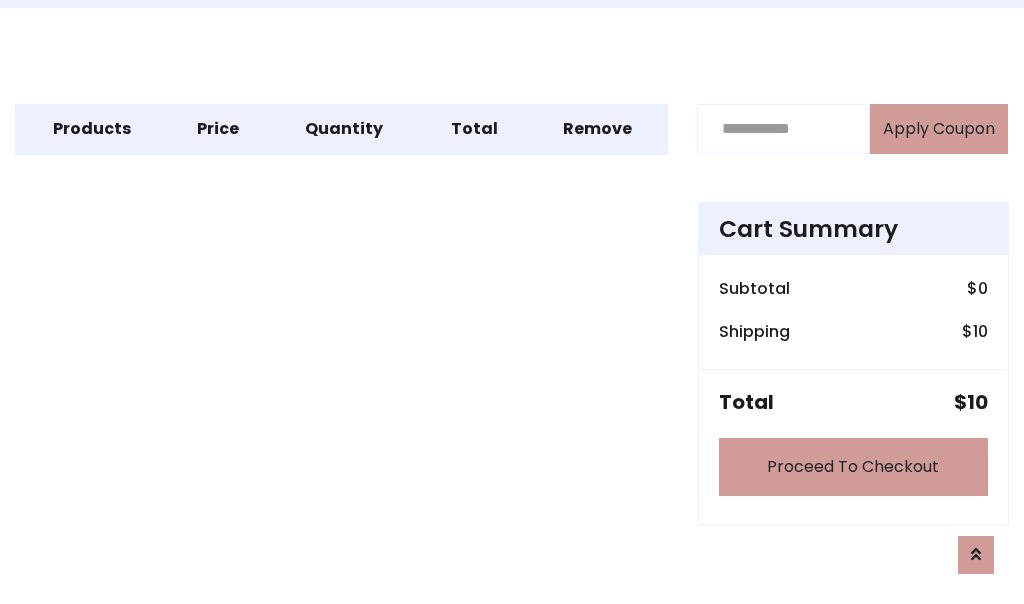 scroll, scrollTop: 247, scrollLeft: 0, axis: vertical 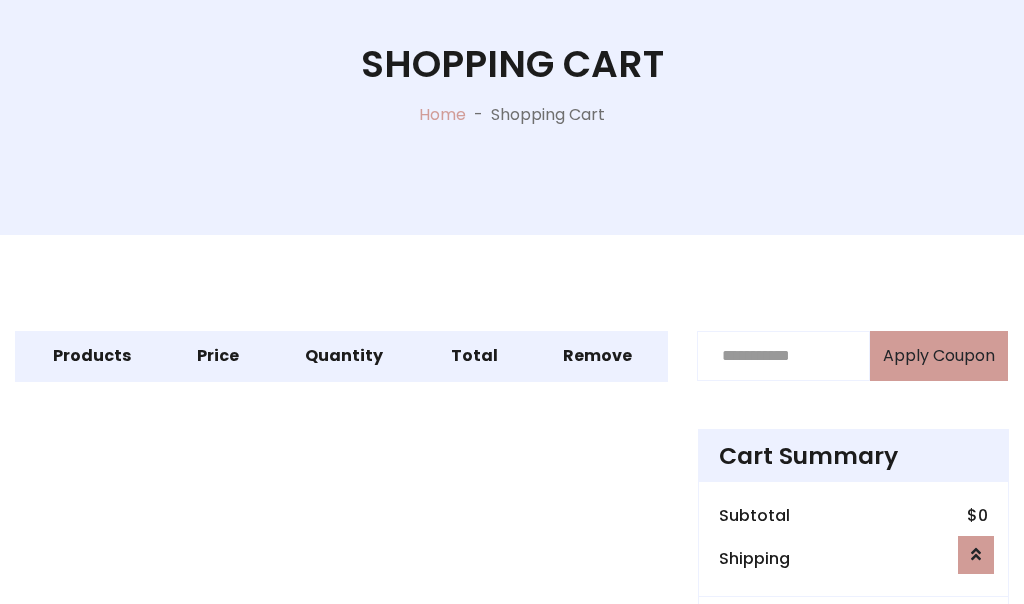 click on "Proceed To Checkout" at bounding box center [853, 694] 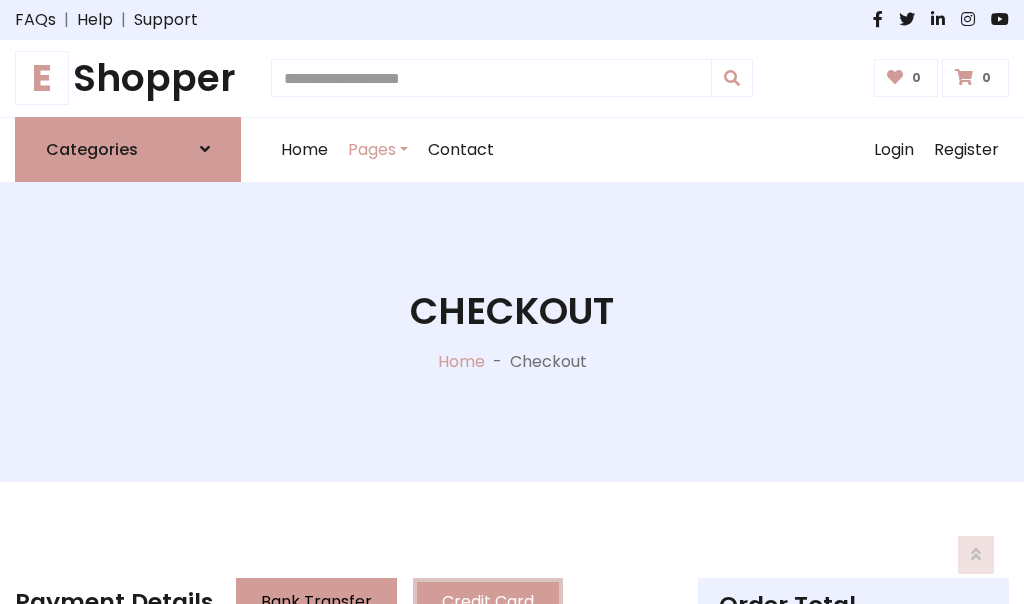 scroll, scrollTop: 137, scrollLeft: 0, axis: vertical 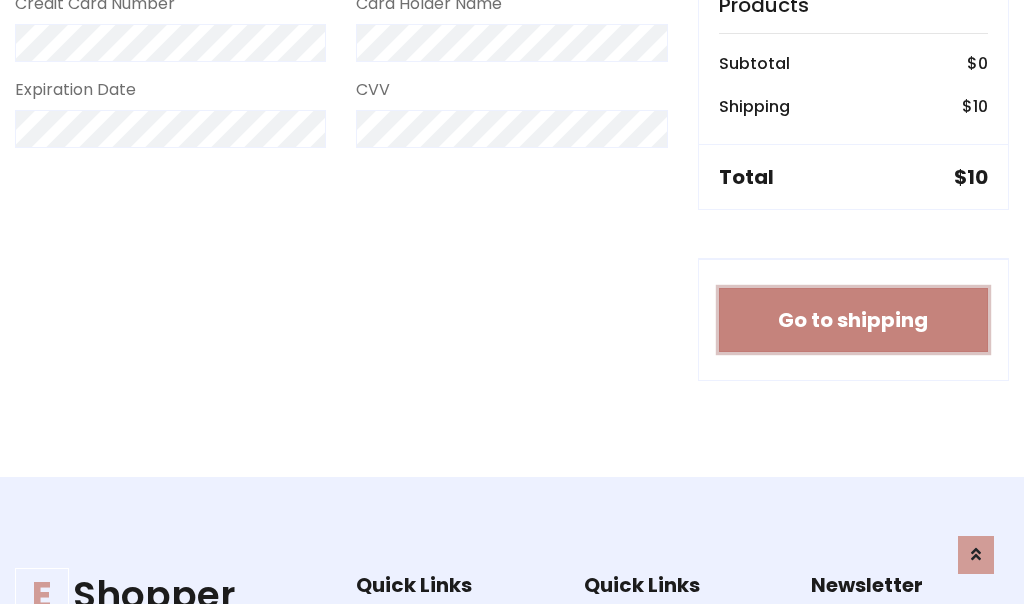 click on "Go to shipping" at bounding box center [853, 320] 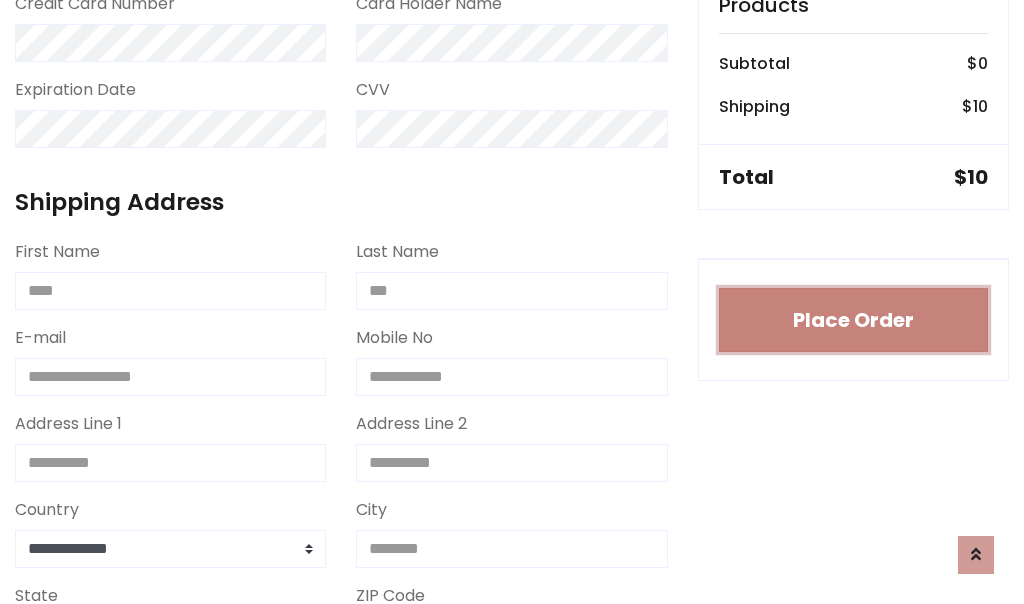 type 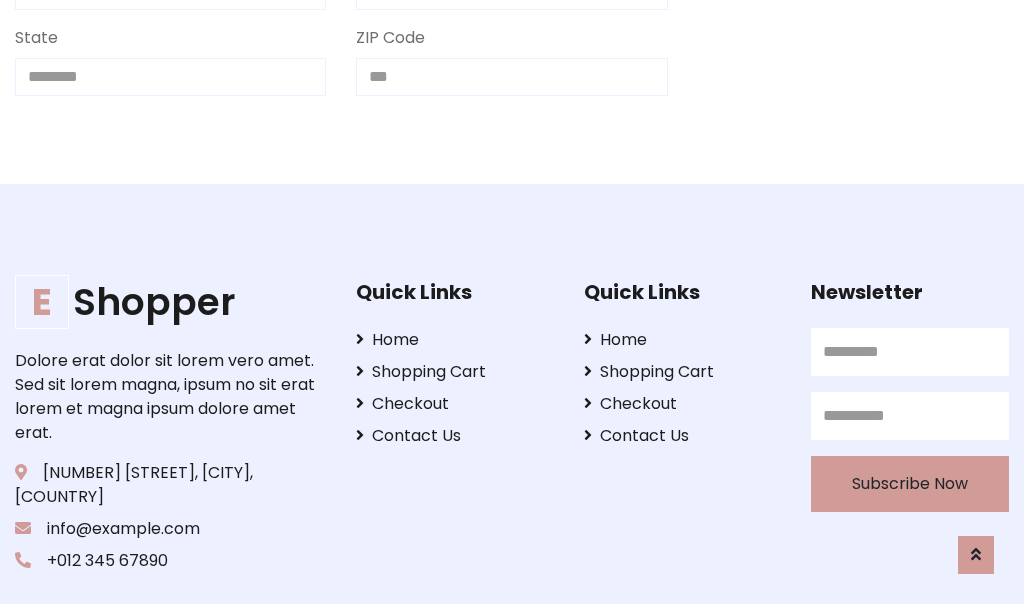 scroll, scrollTop: 733, scrollLeft: 0, axis: vertical 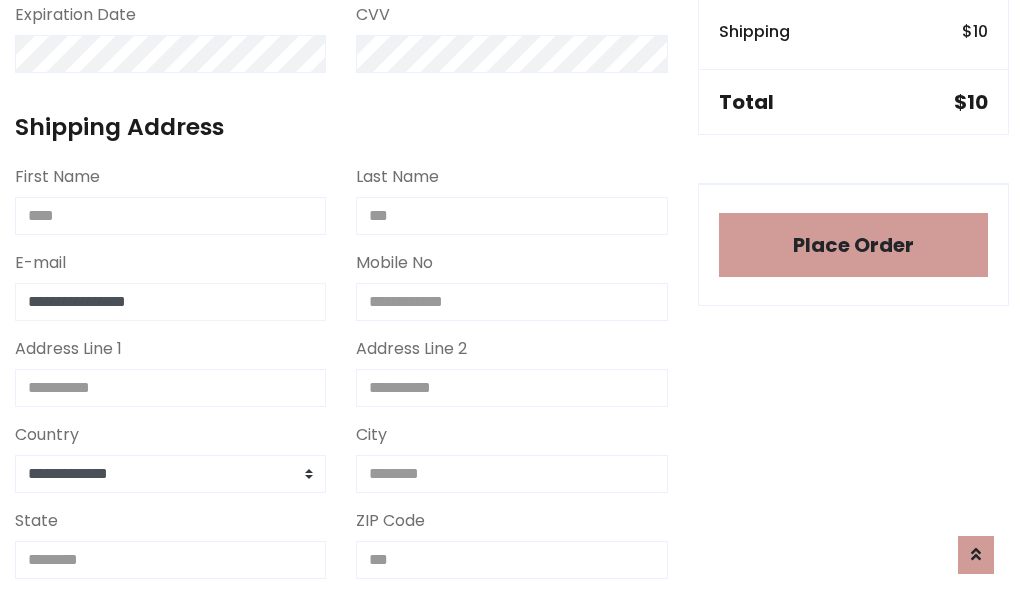 type on "**********" 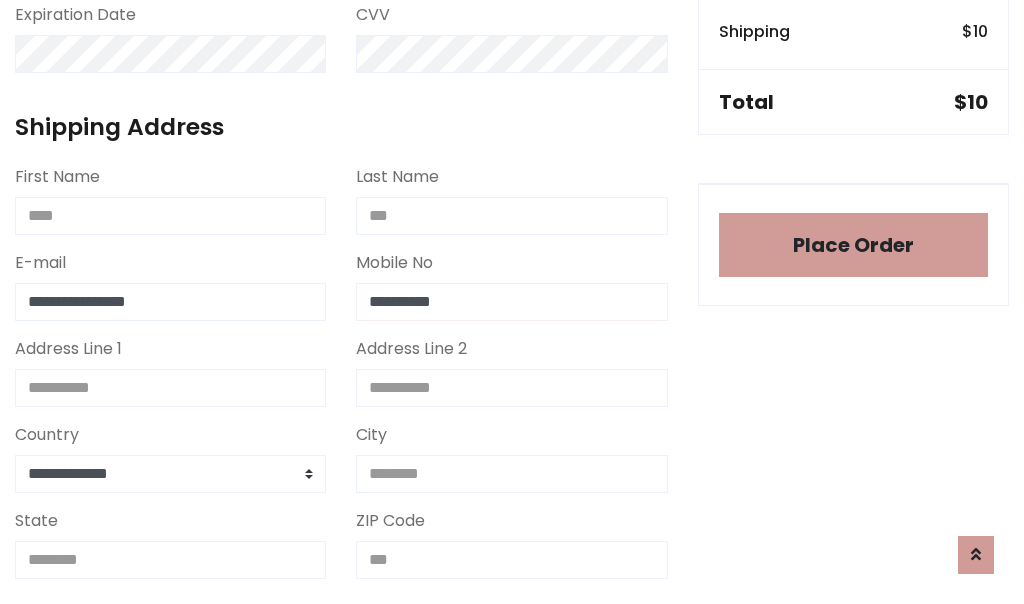 type on "**********" 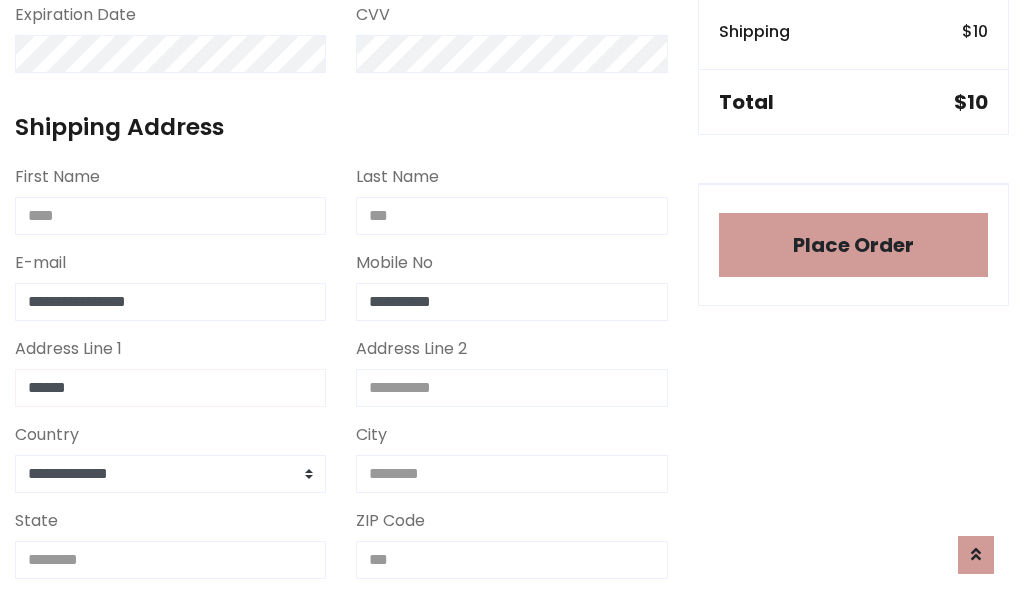 type on "******" 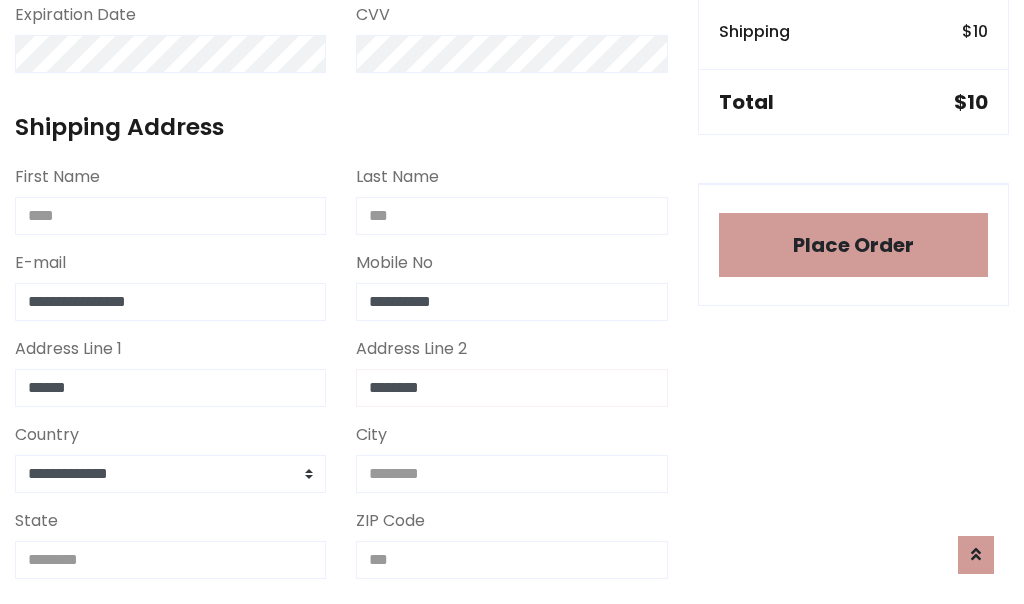 type on "********" 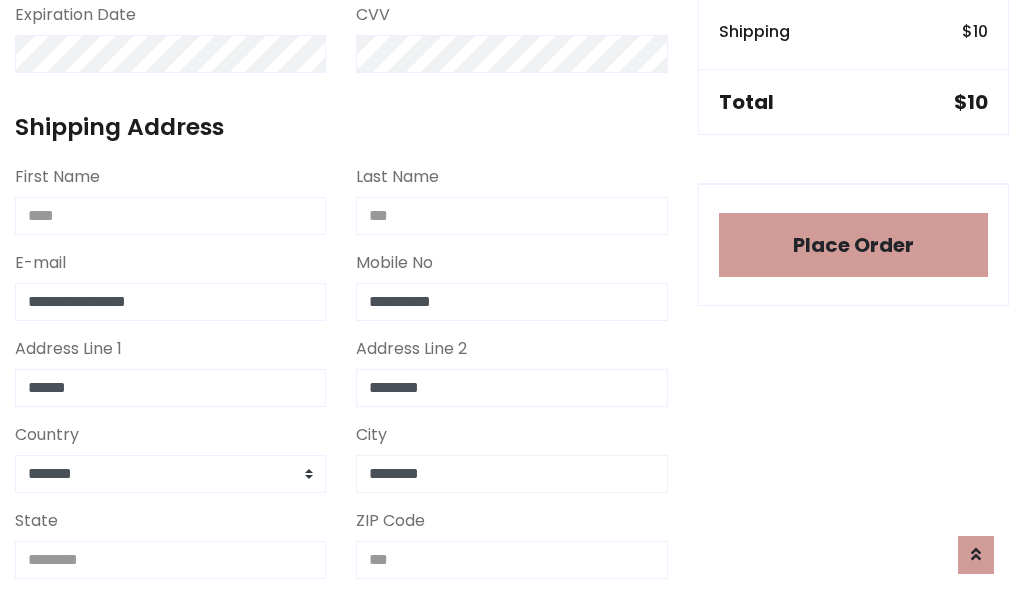 type on "********" 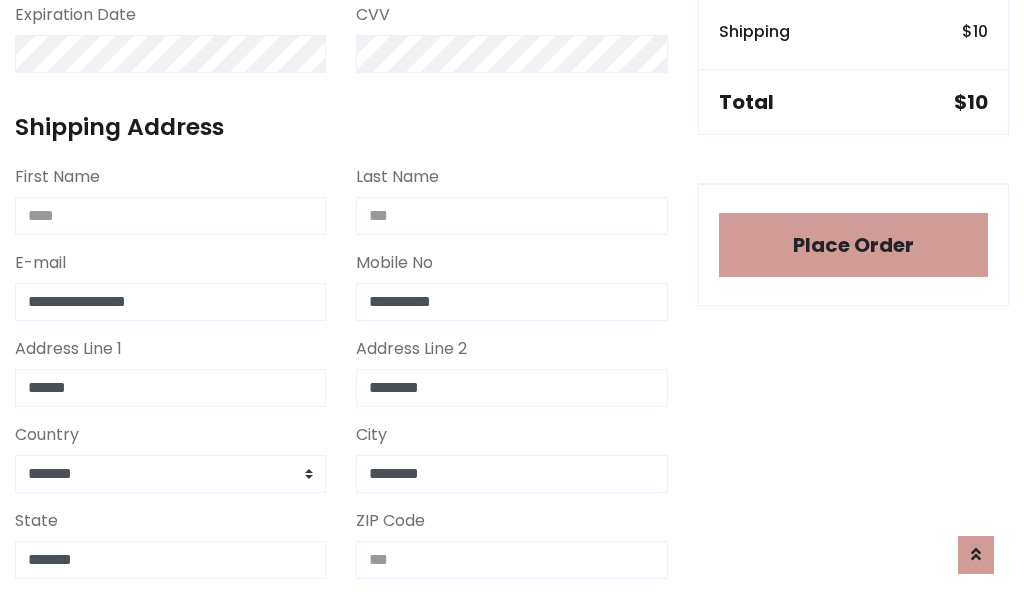 type on "*******" 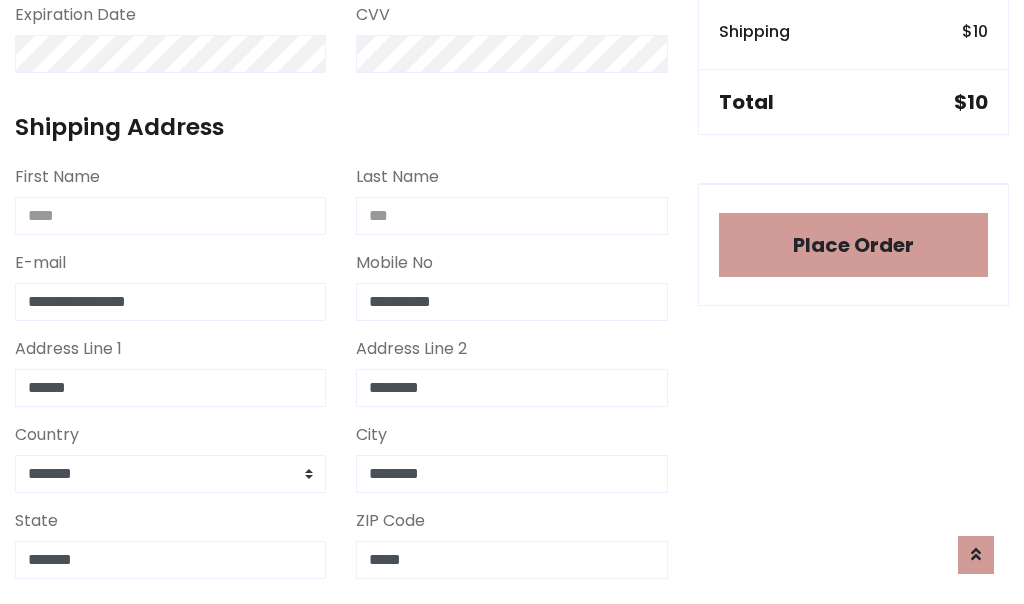 scroll, scrollTop: 403, scrollLeft: 0, axis: vertical 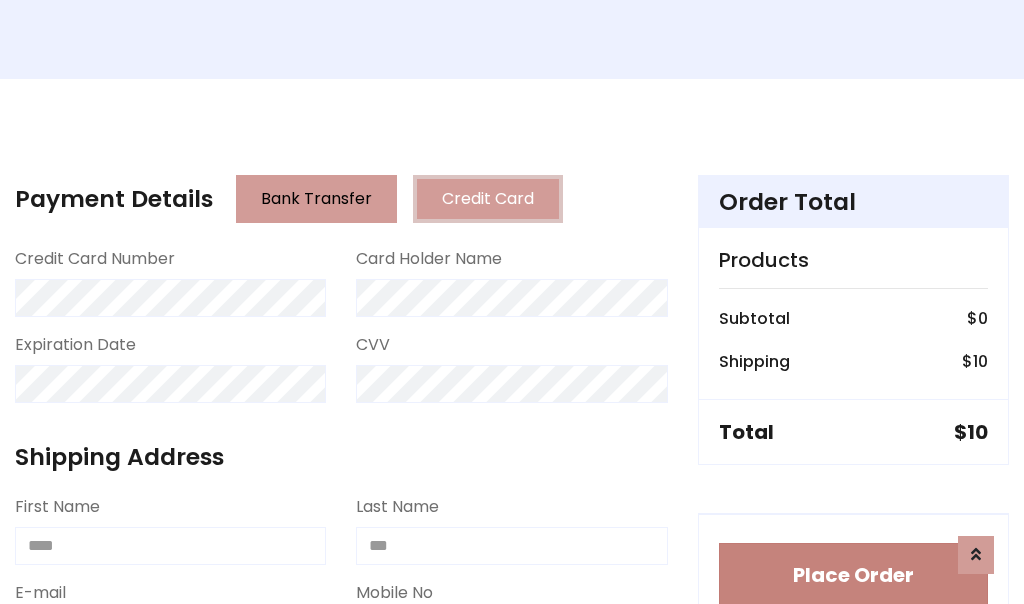 type on "*****" 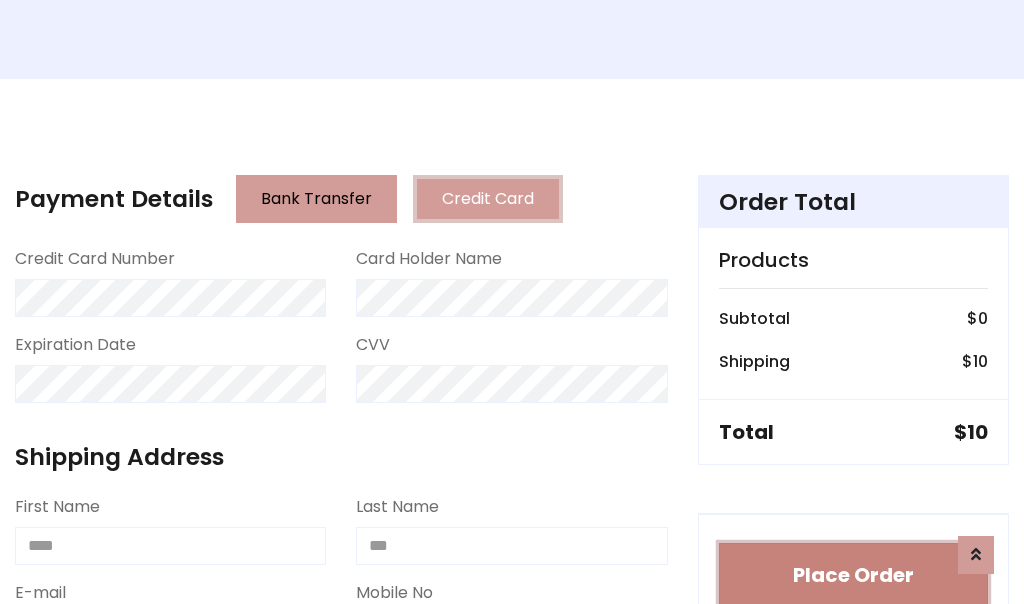 click on "Place Order" at bounding box center [853, 575] 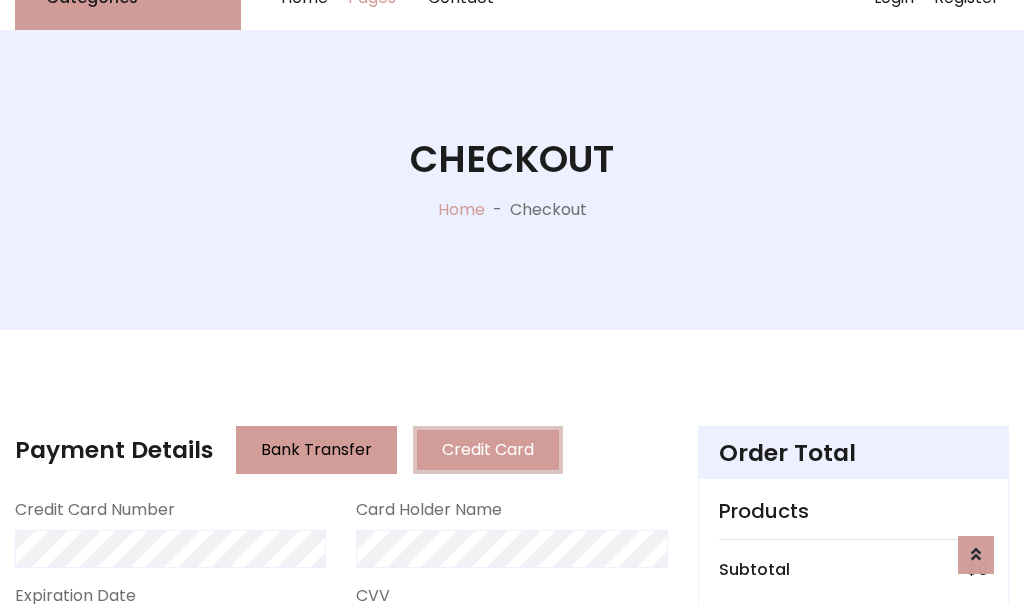 scroll, scrollTop: 0, scrollLeft: 0, axis: both 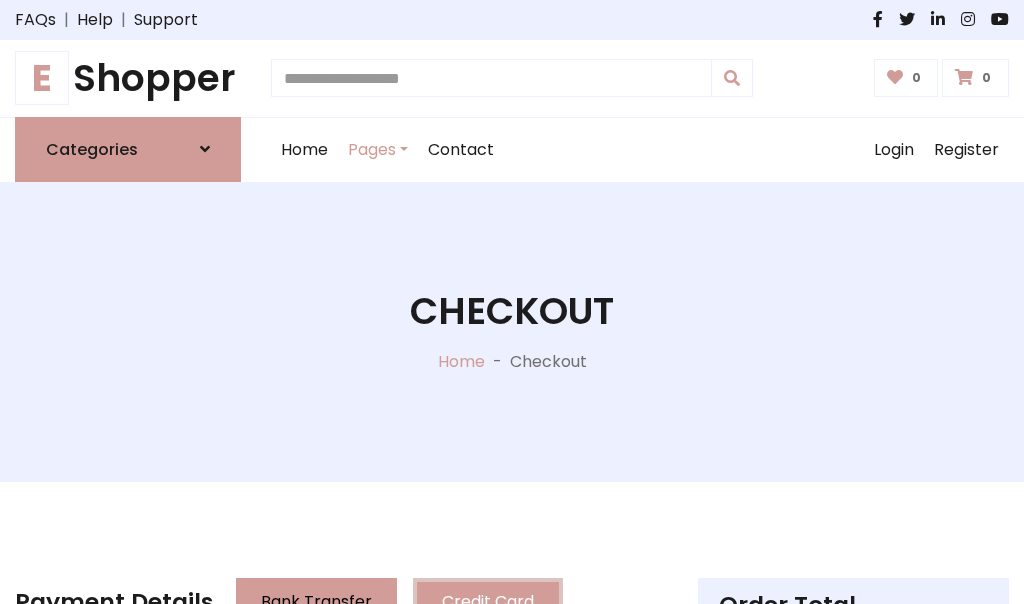 click on "E Shopper" at bounding box center (128, 78) 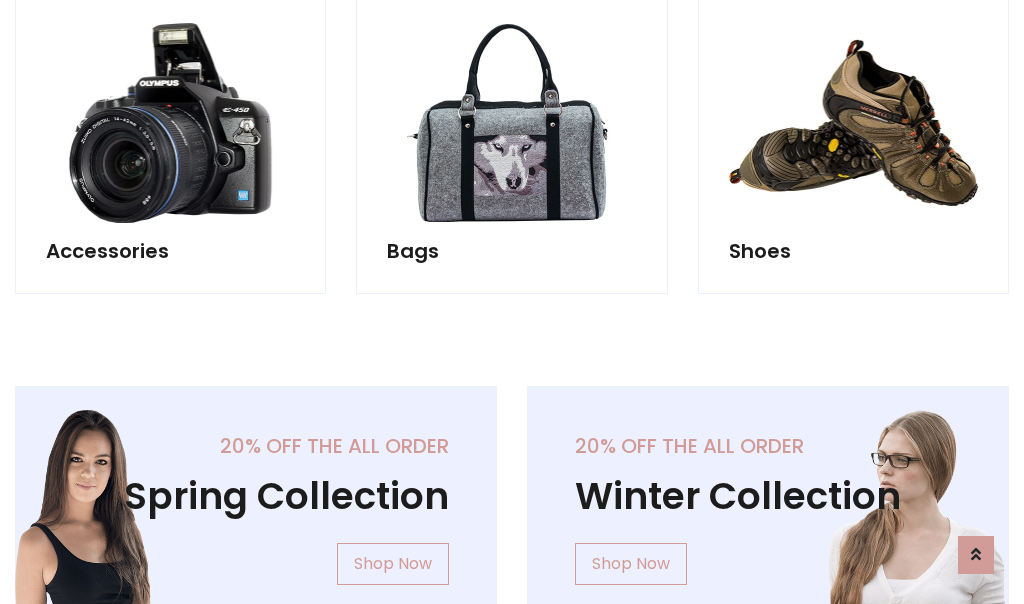 scroll, scrollTop: 770, scrollLeft: 0, axis: vertical 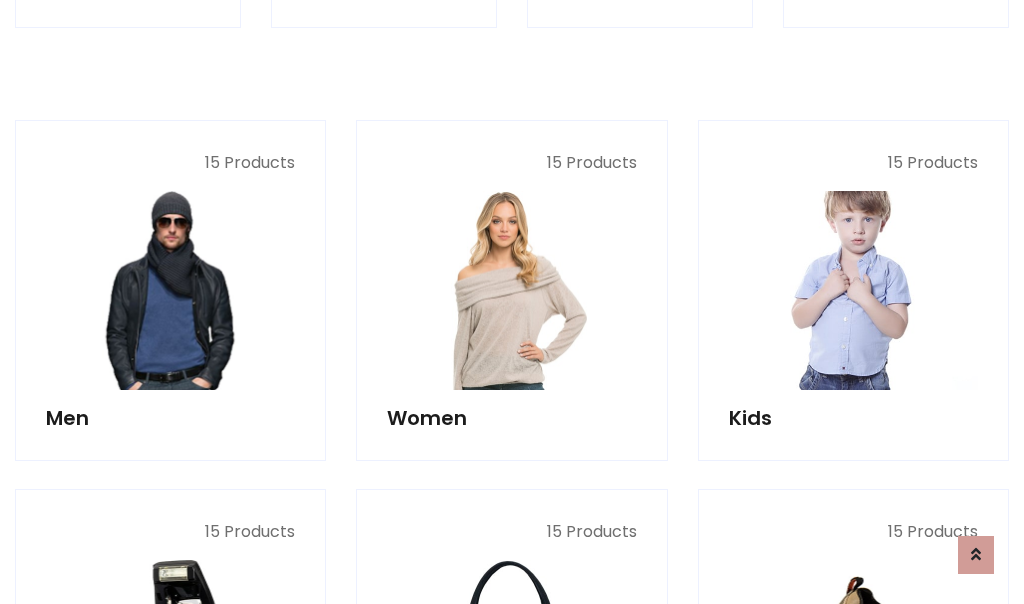 click at bounding box center (853, 290) 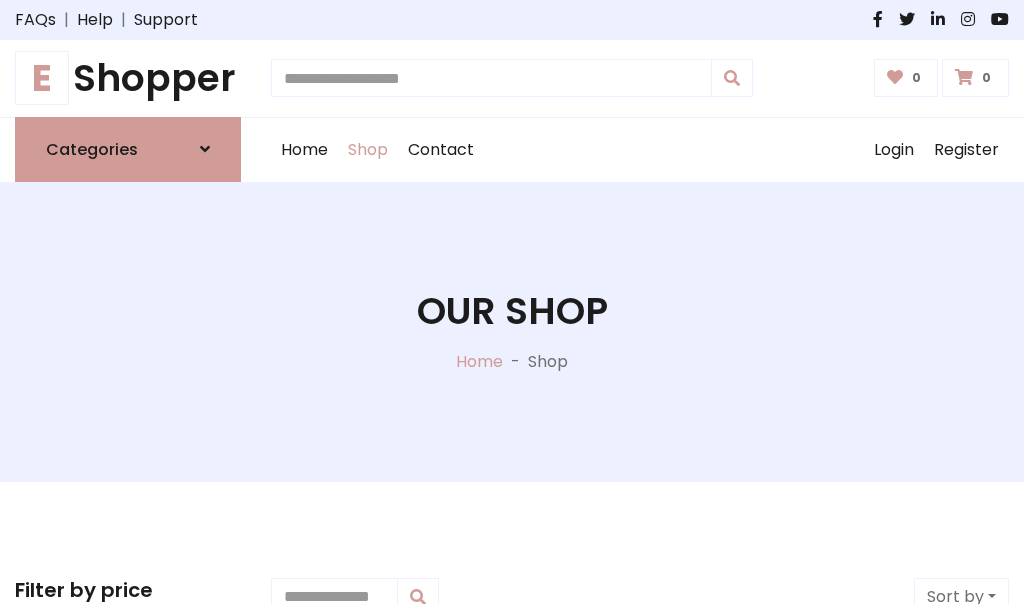 scroll, scrollTop: 549, scrollLeft: 0, axis: vertical 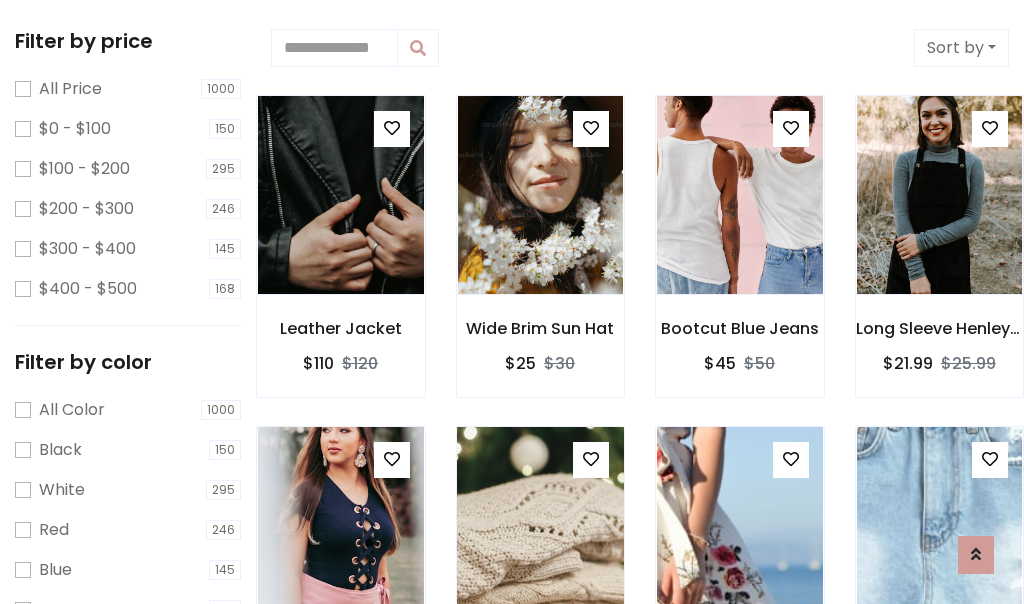 click at bounding box center (392, 128) 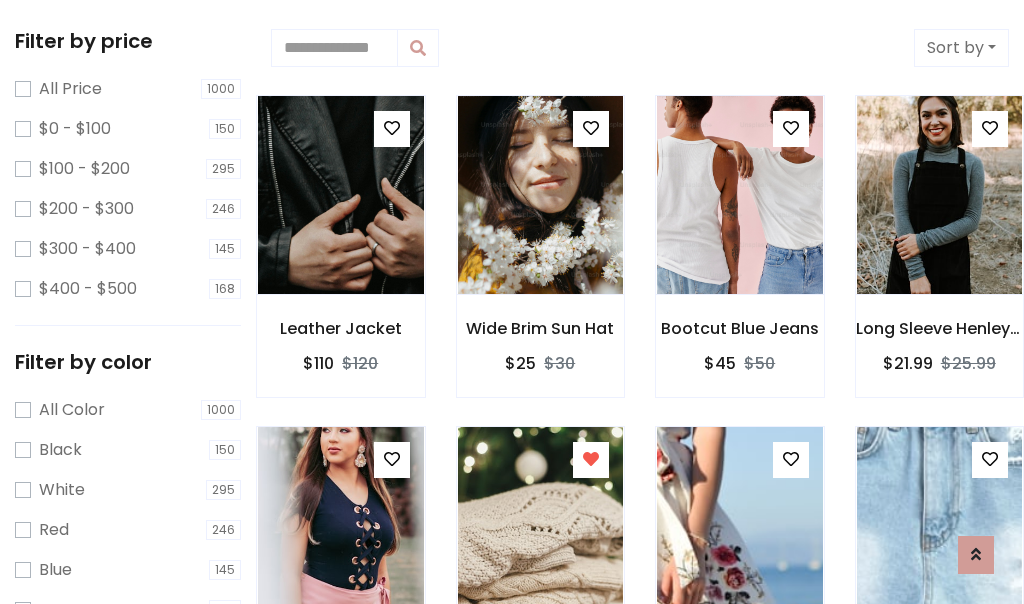 click at bounding box center (540, 858) 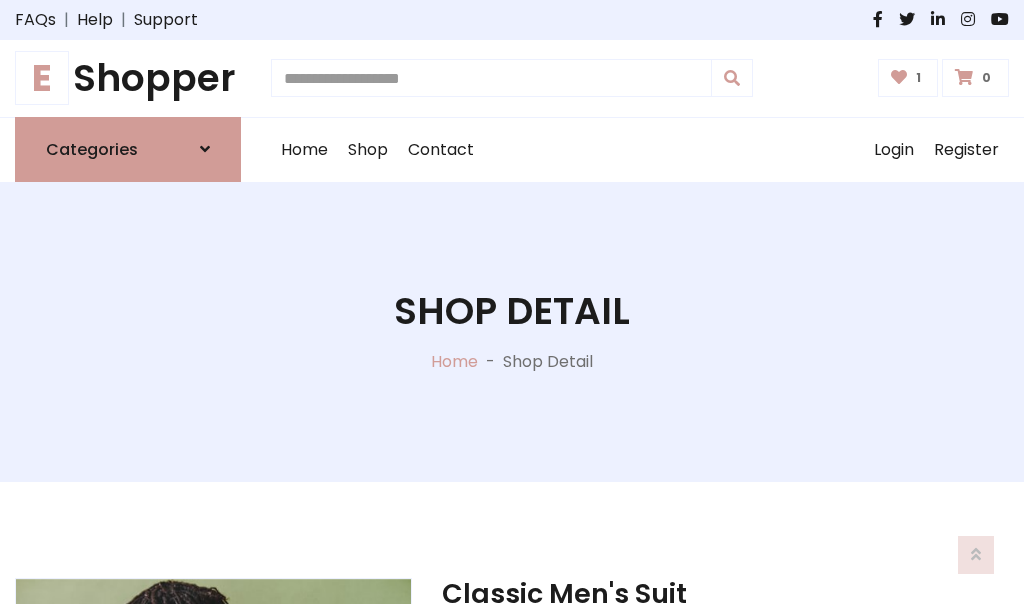 scroll, scrollTop: 262, scrollLeft: 0, axis: vertical 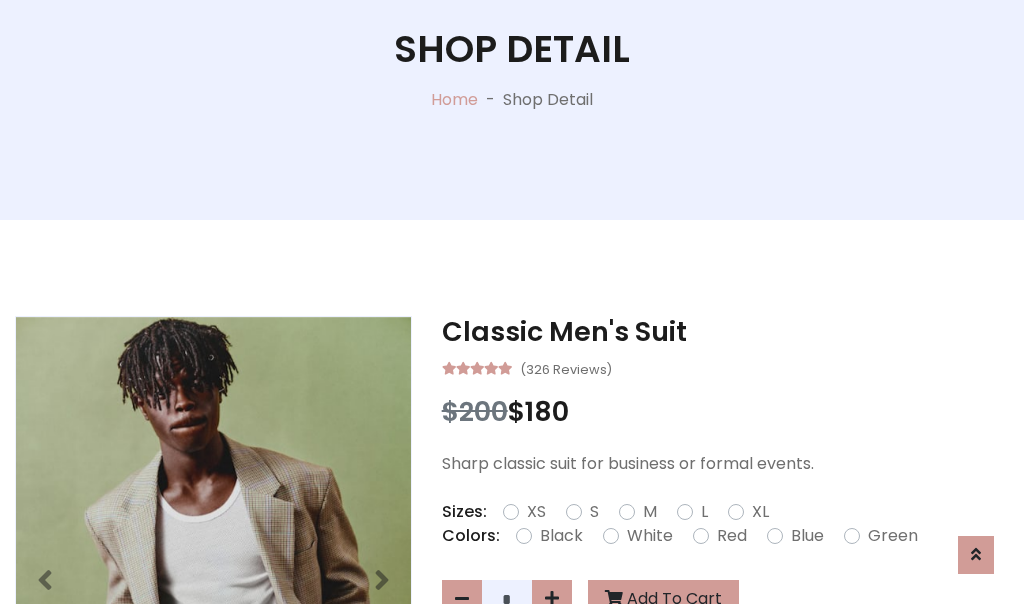 click on "XL" at bounding box center [760, 512] 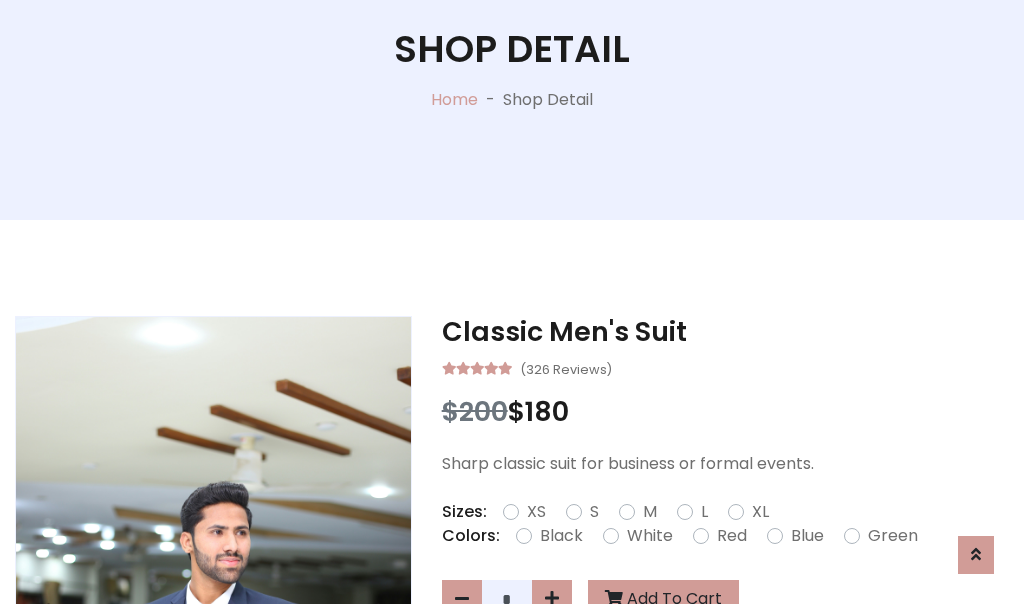 click on "Black" at bounding box center [561, 536] 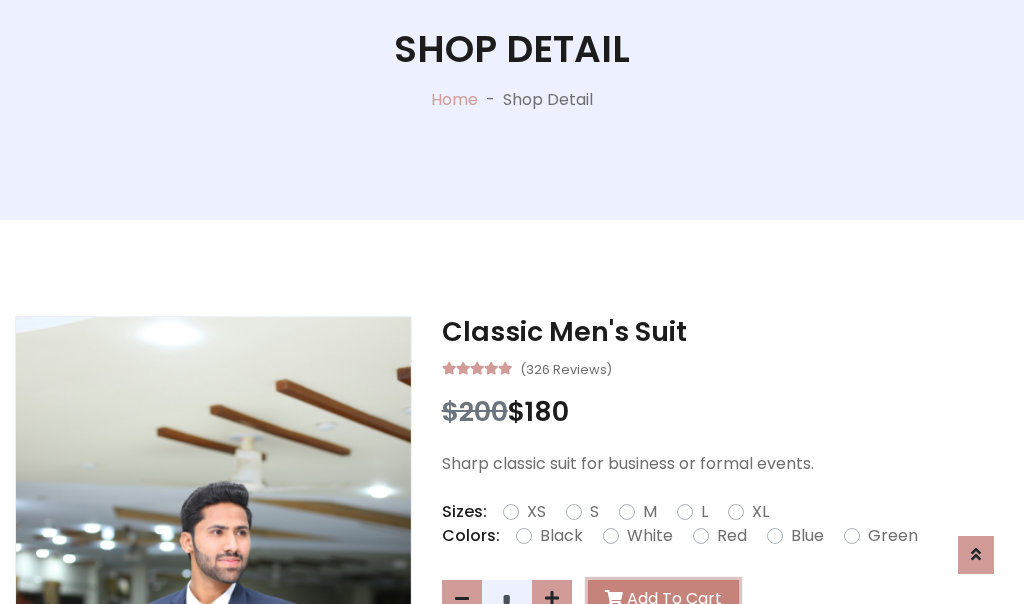 click on "Add To Cart" at bounding box center [663, 599] 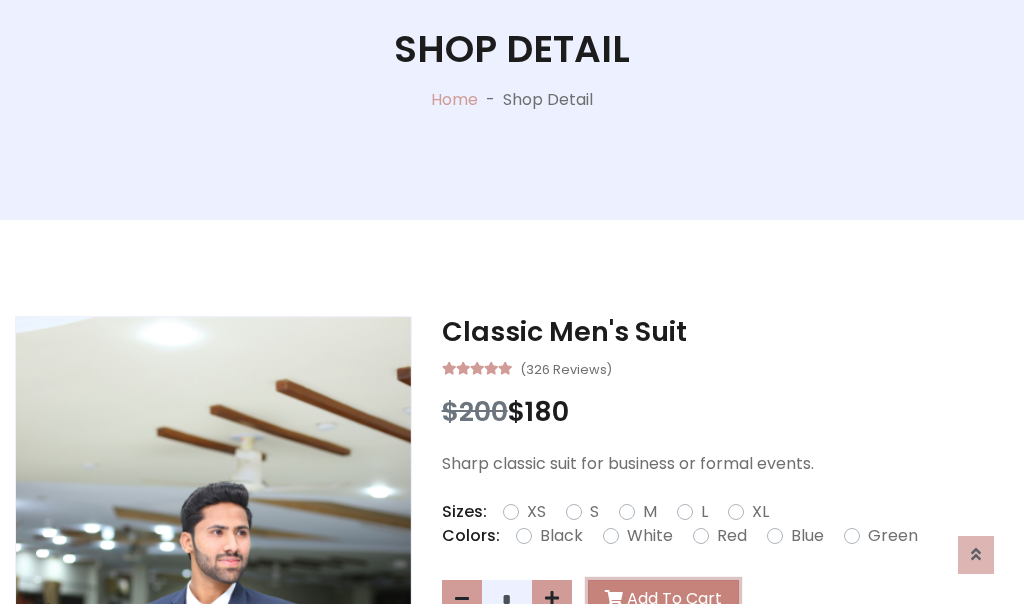 scroll, scrollTop: 0, scrollLeft: 0, axis: both 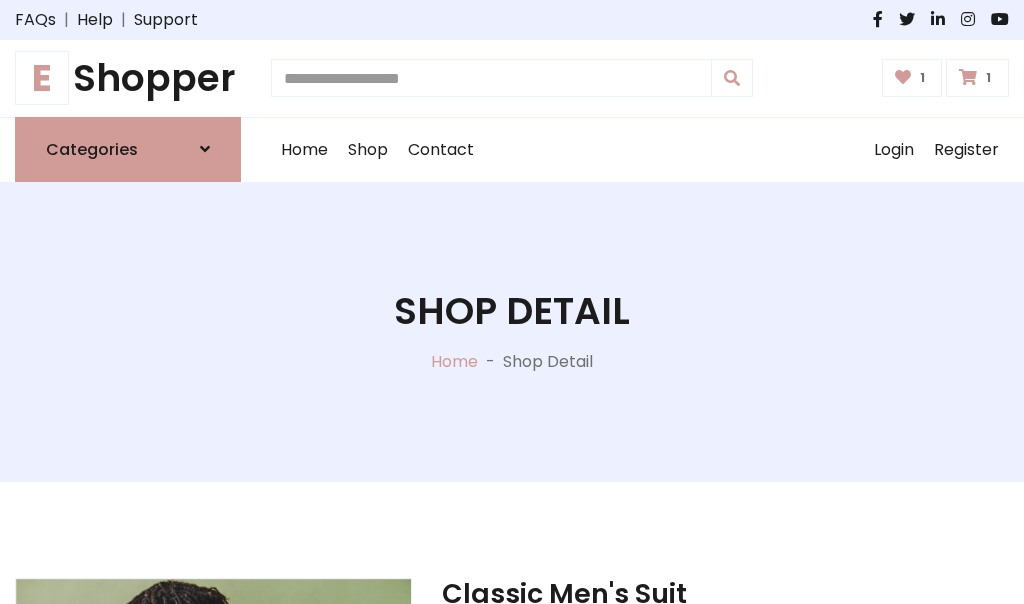click at bounding box center (968, 77) 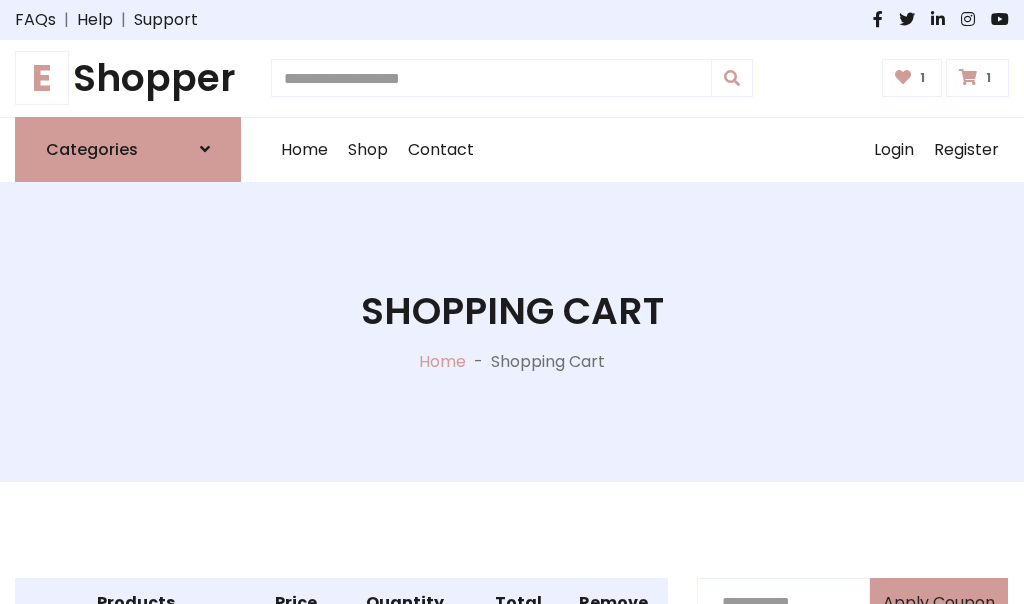 scroll, scrollTop: 570, scrollLeft: 0, axis: vertical 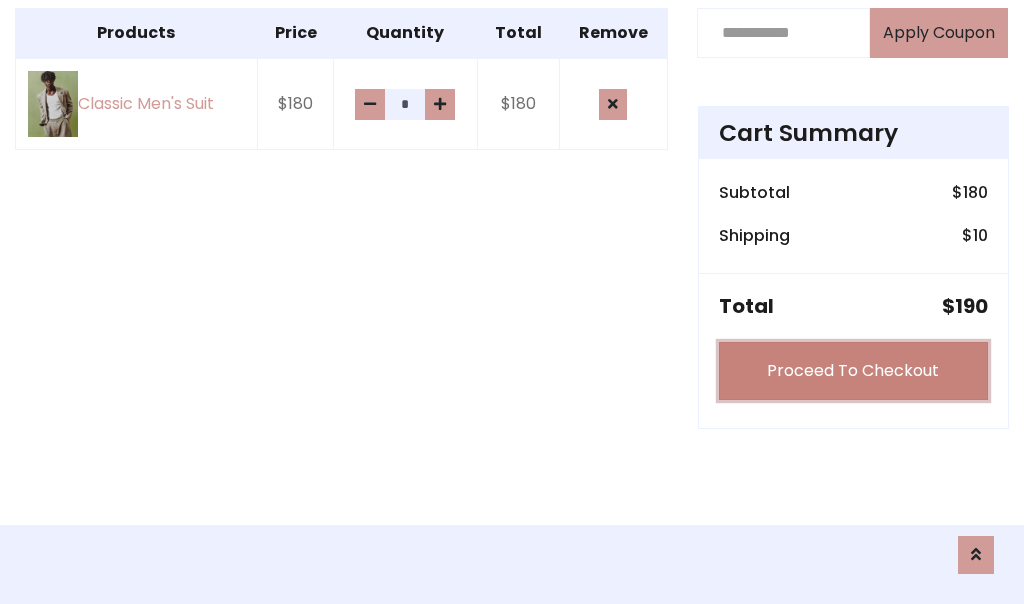 click on "Proceed To Checkout" at bounding box center [853, 371] 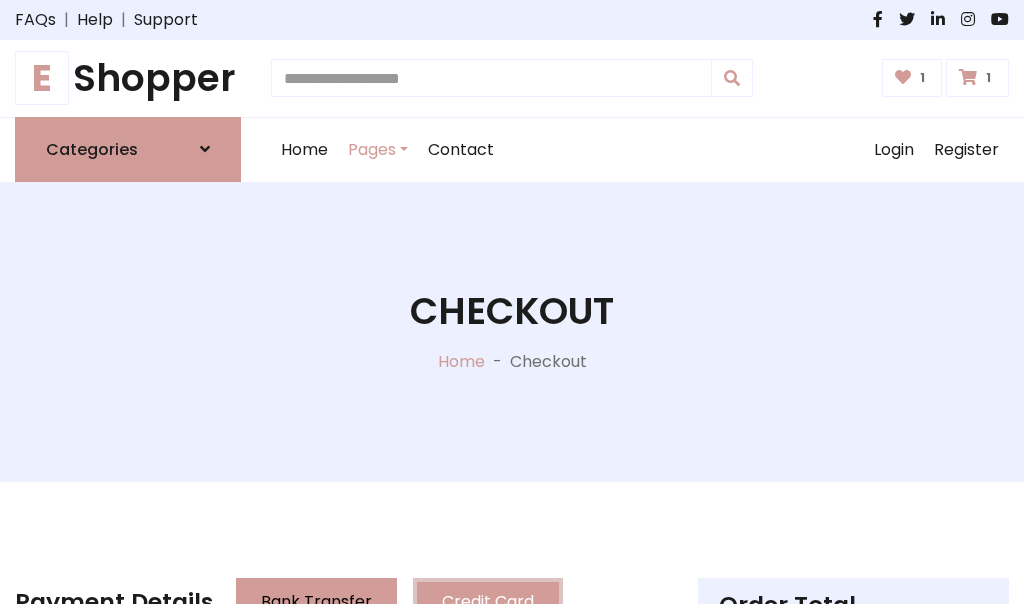 scroll, scrollTop: 201, scrollLeft: 0, axis: vertical 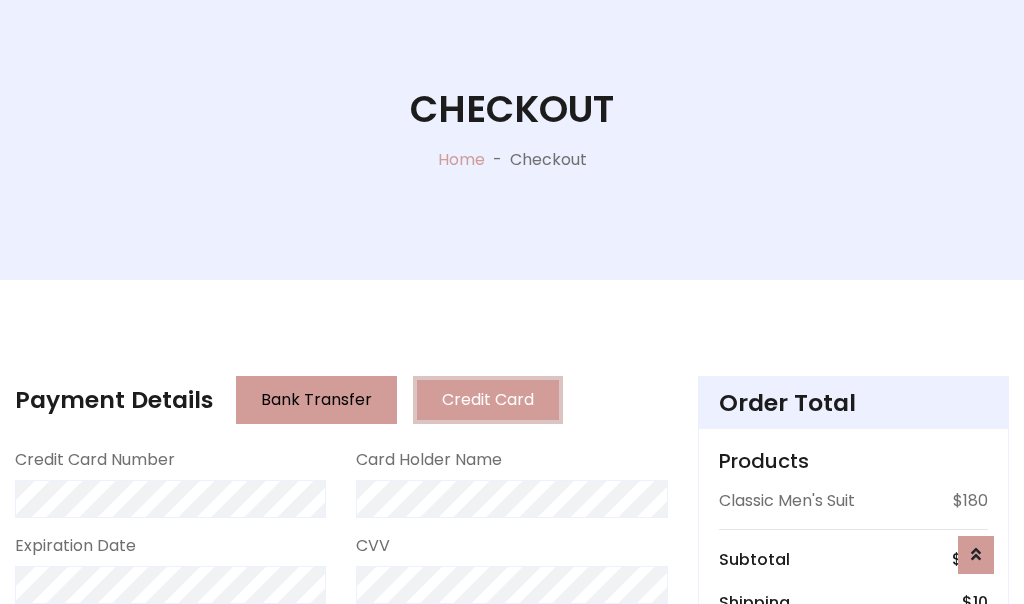 click on "Go to shipping" at bounding box center [853, 816] 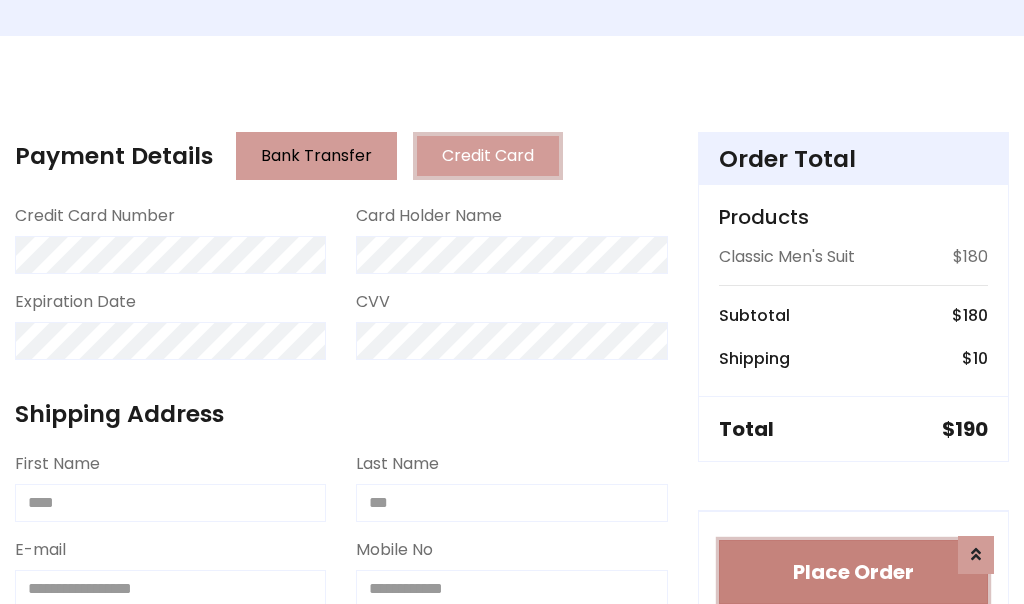 type 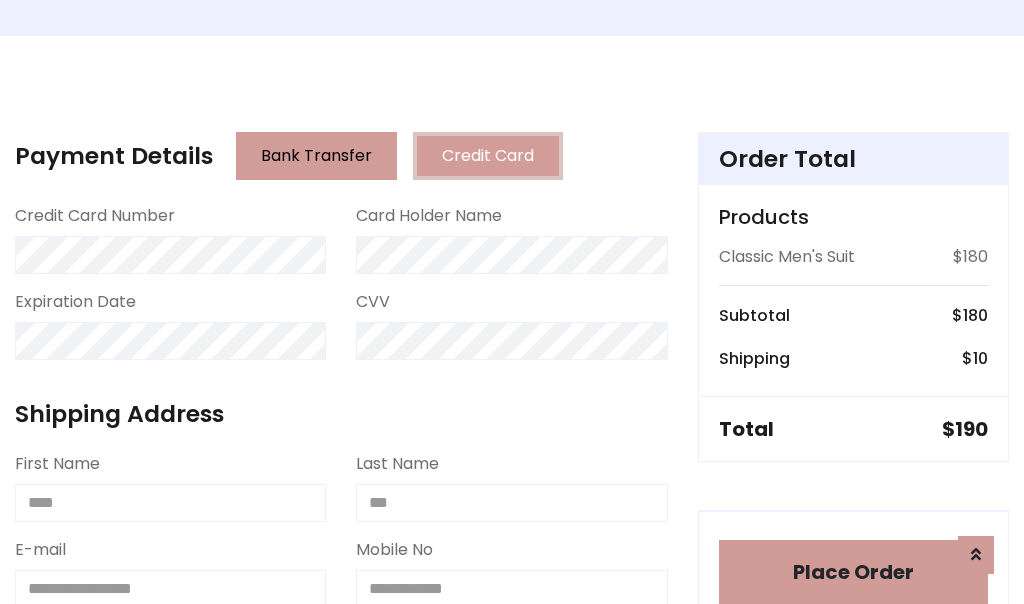 scroll, scrollTop: 1216, scrollLeft: 0, axis: vertical 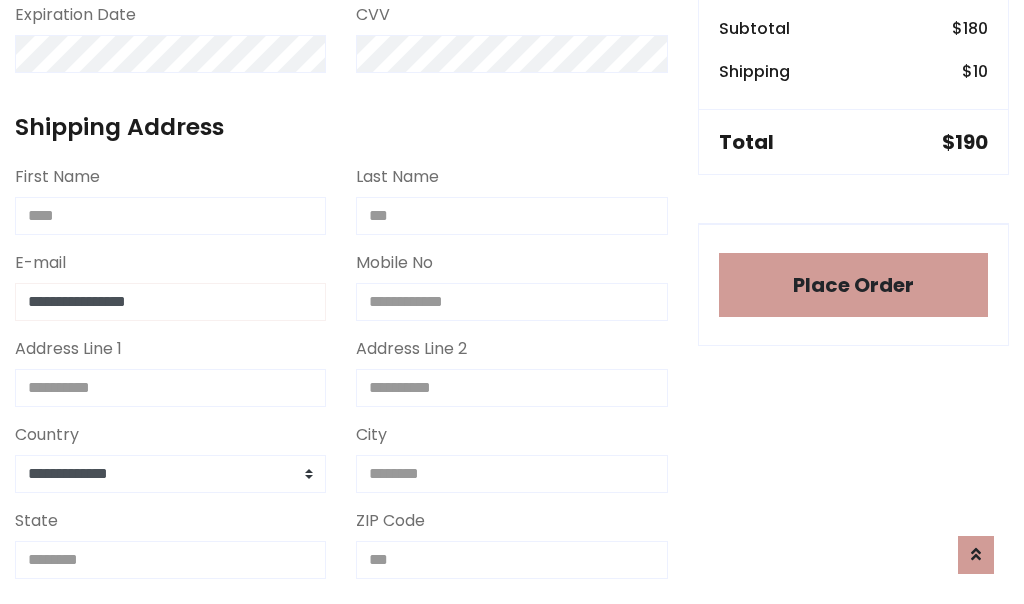 type on "**********" 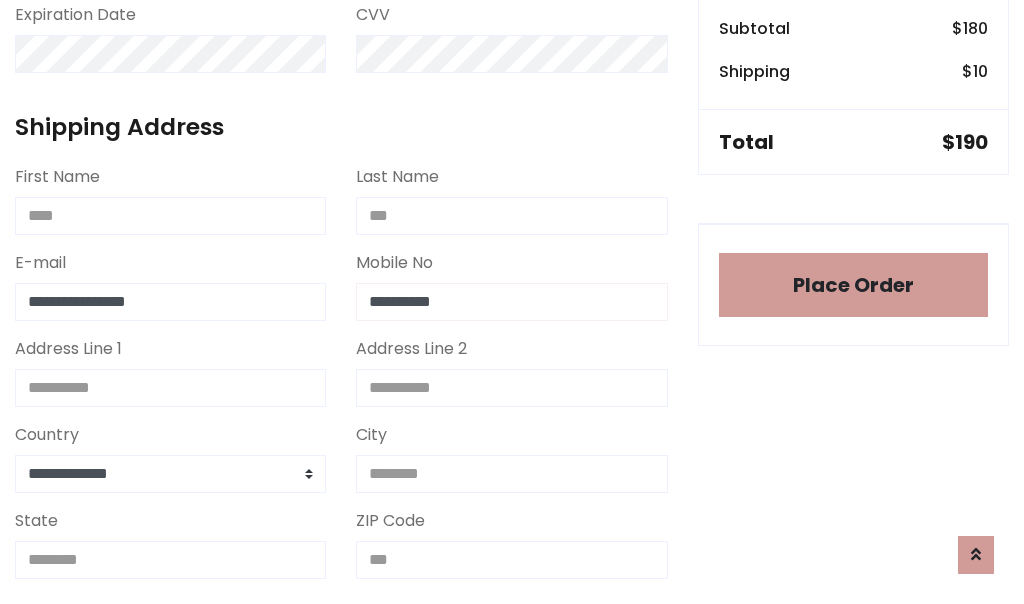 scroll, scrollTop: 573, scrollLeft: 0, axis: vertical 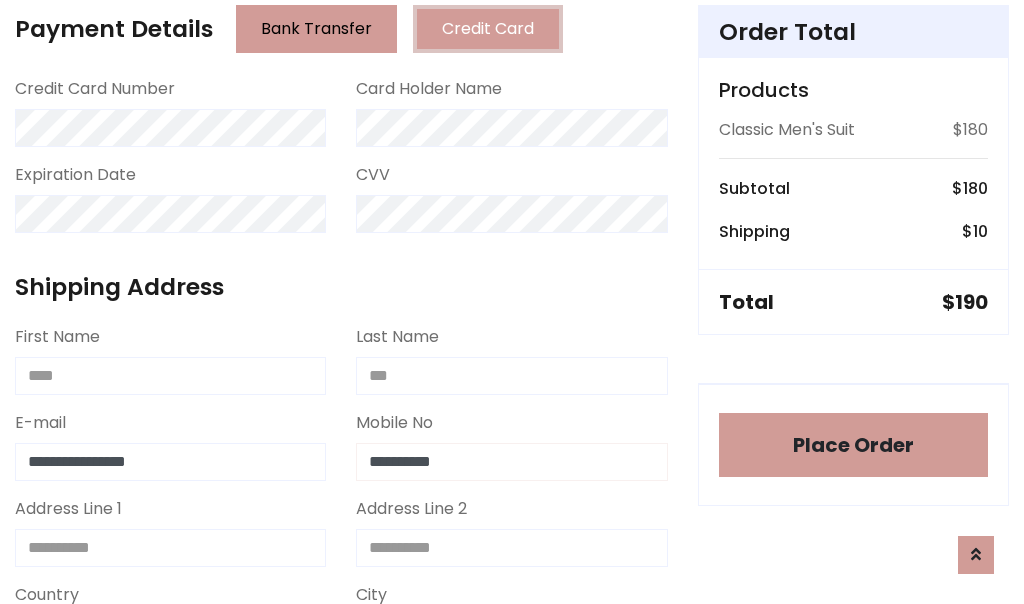 type on "**********" 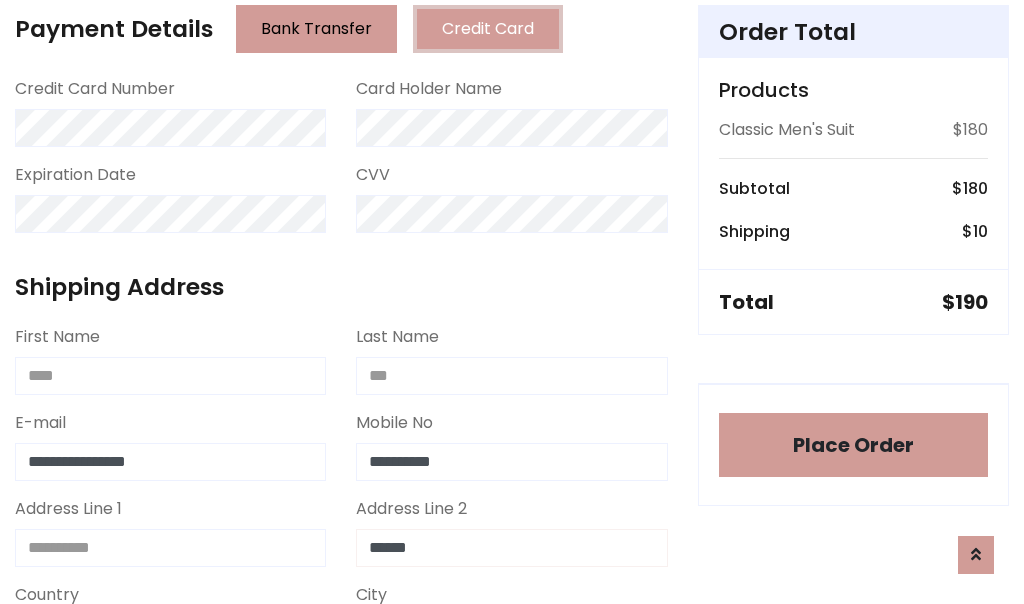 type on "******" 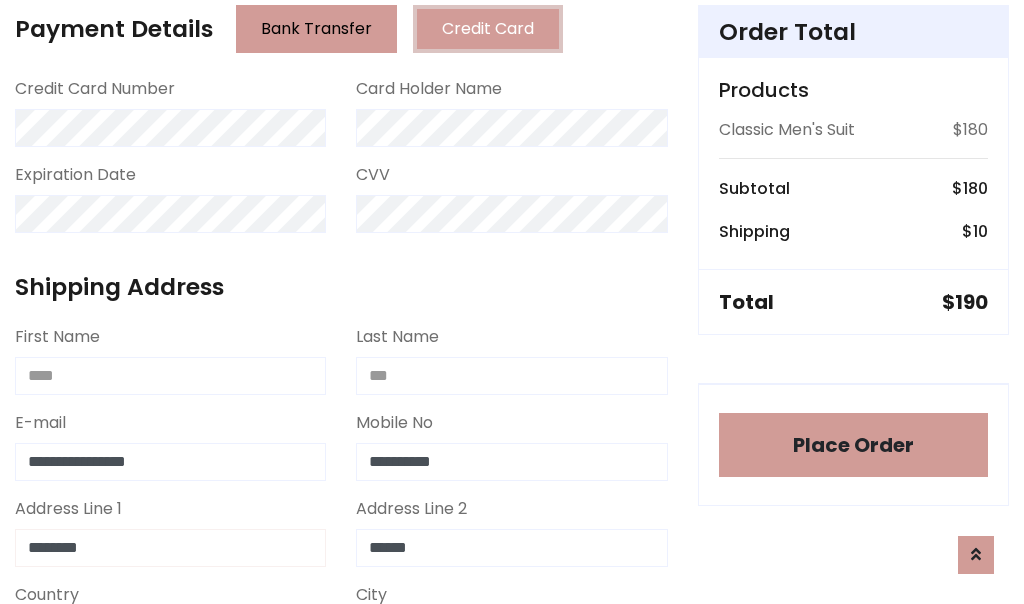 type on "********" 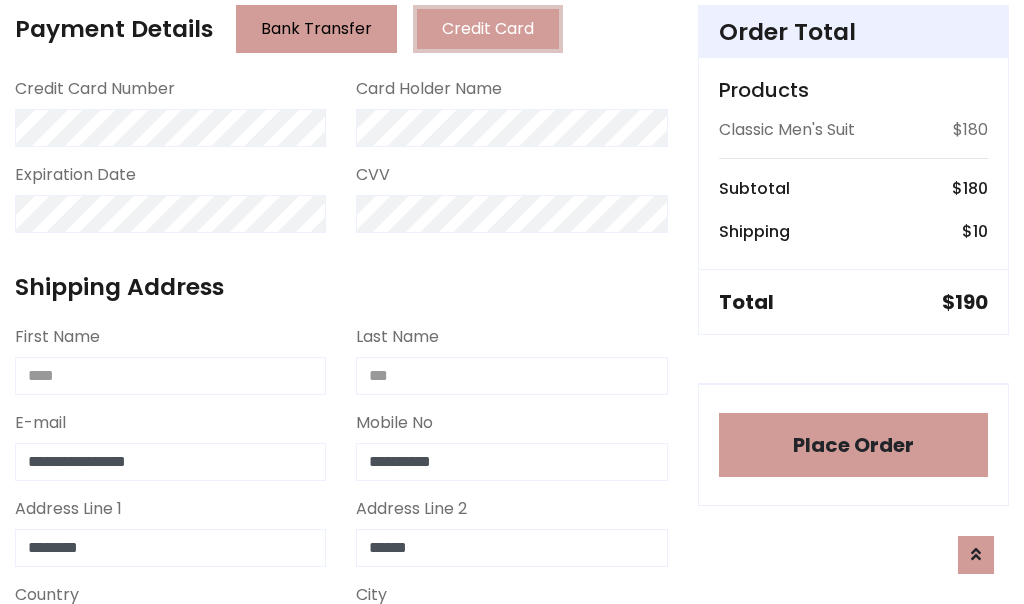 scroll, scrollTop: 905, scrollLeft: 0, axis: vertical 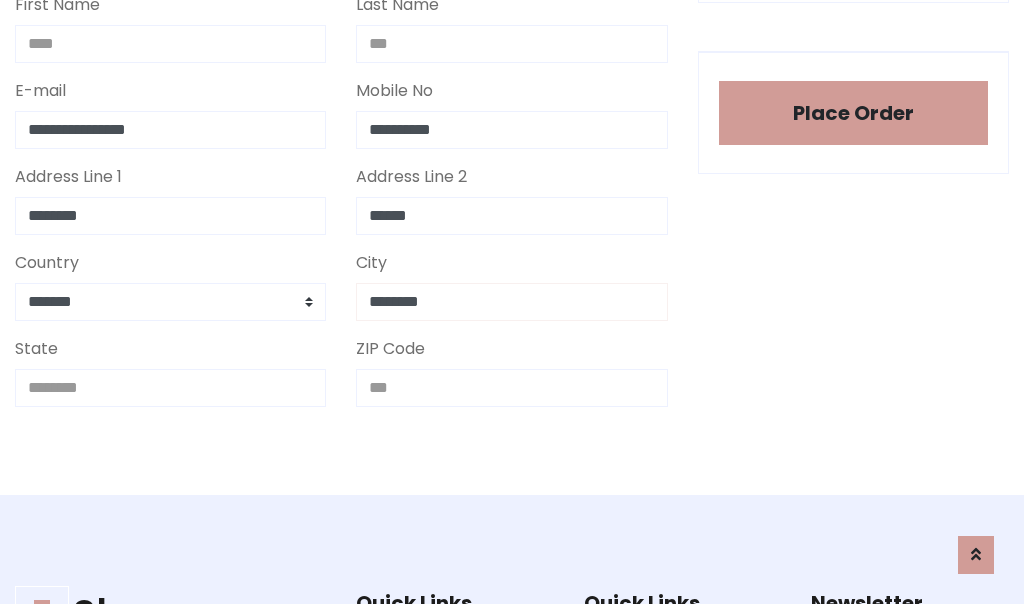 type on "********" 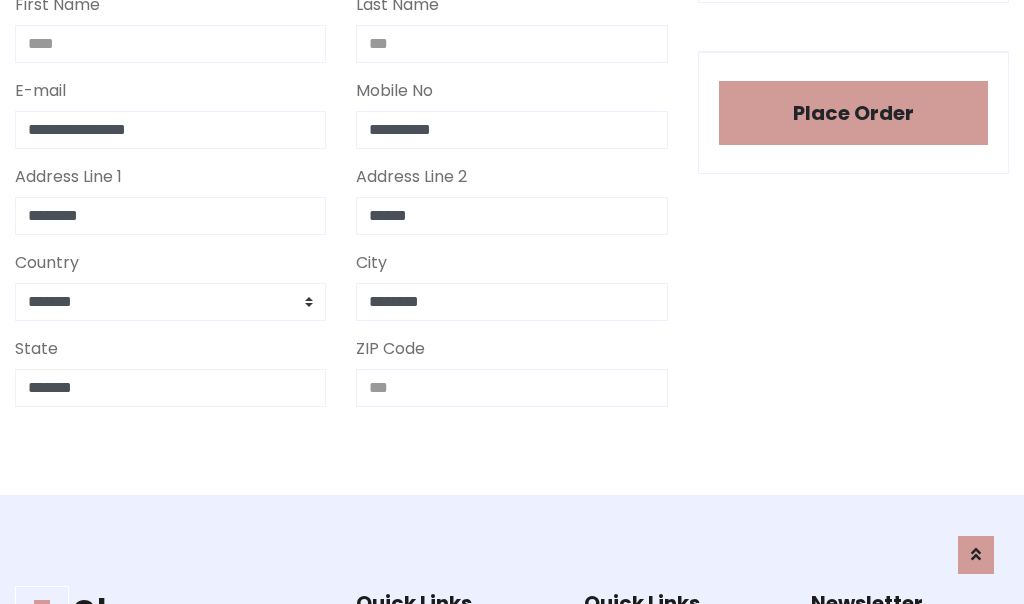 type on "*******" 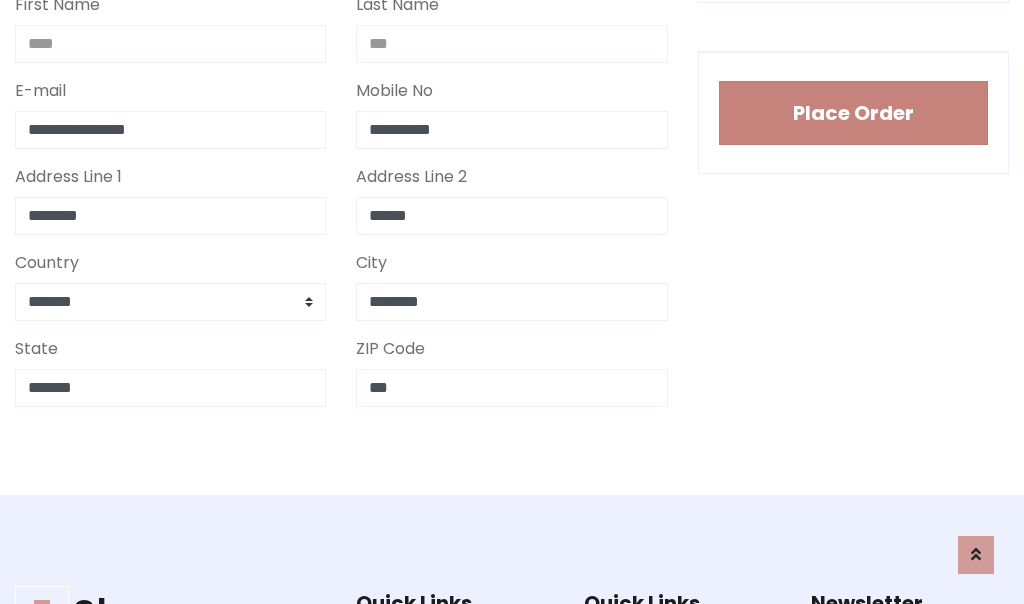 type on "***" 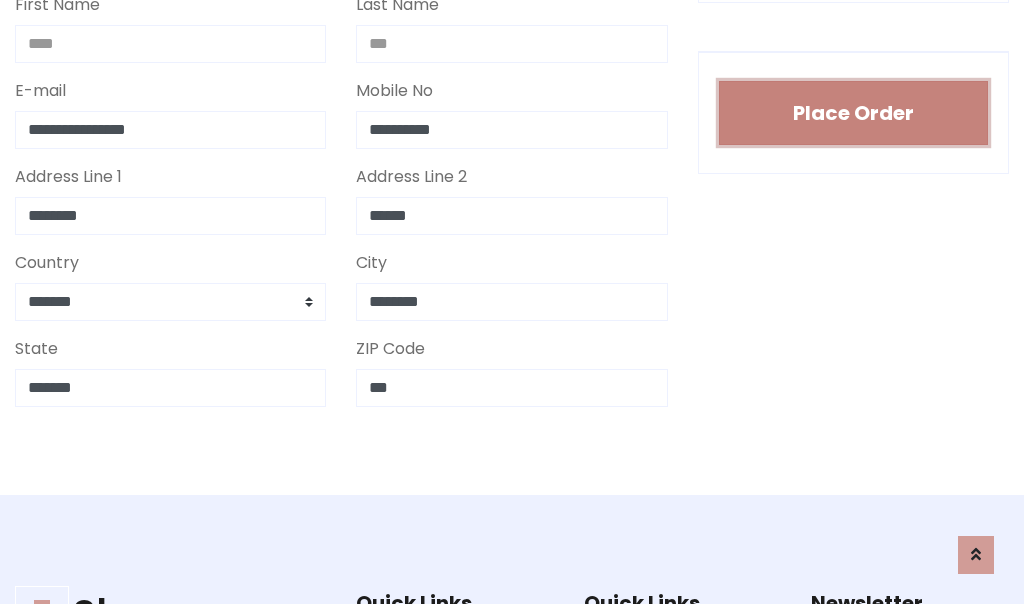 click on "Place Order" at bounding box center [853, 113] 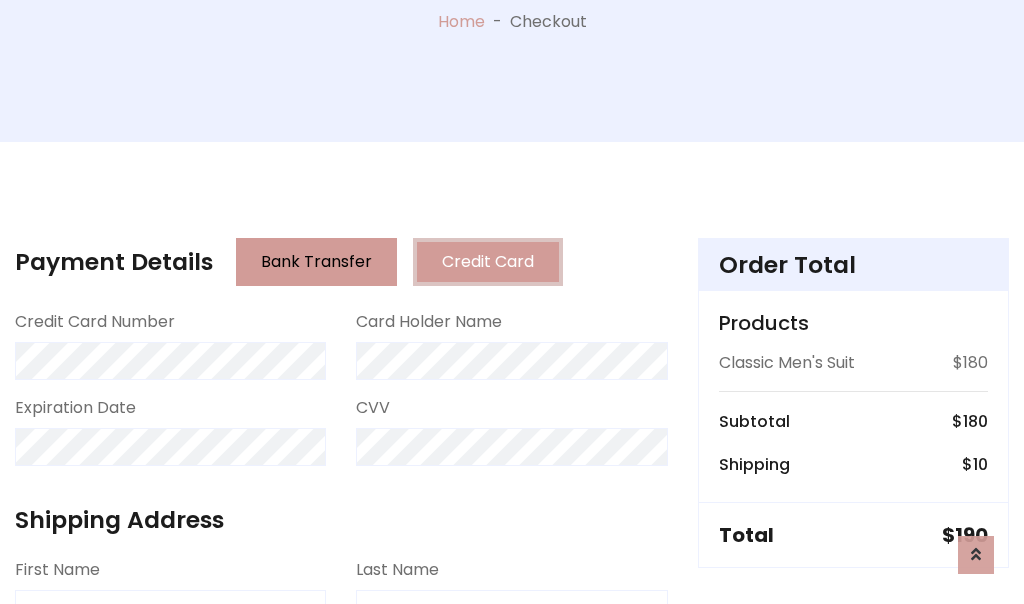 scroll, scrollTop: 0, scrollLeft: 0, axis: both 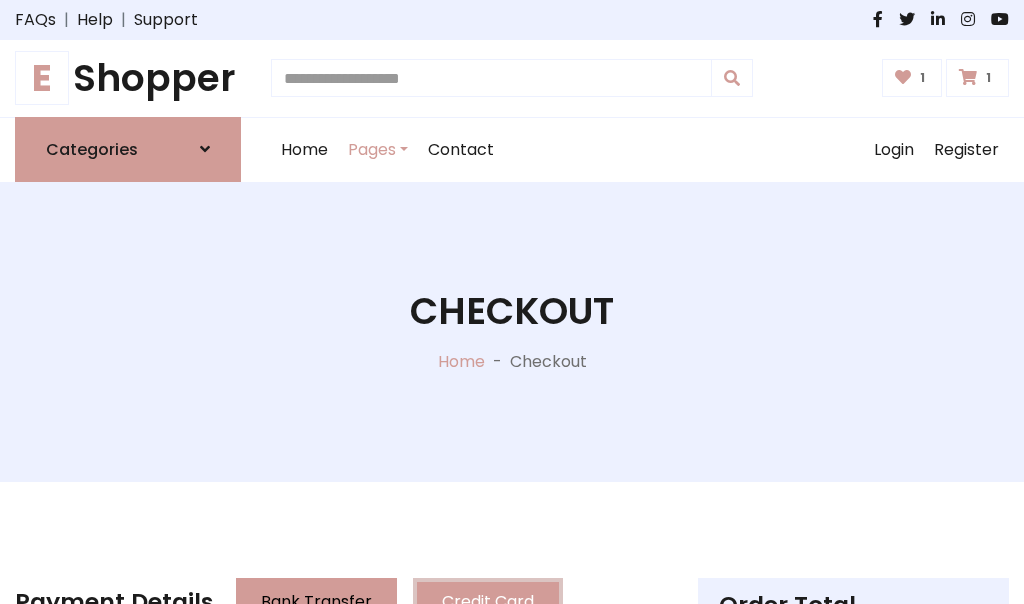 click on "E" at bounding box center (42, 78) 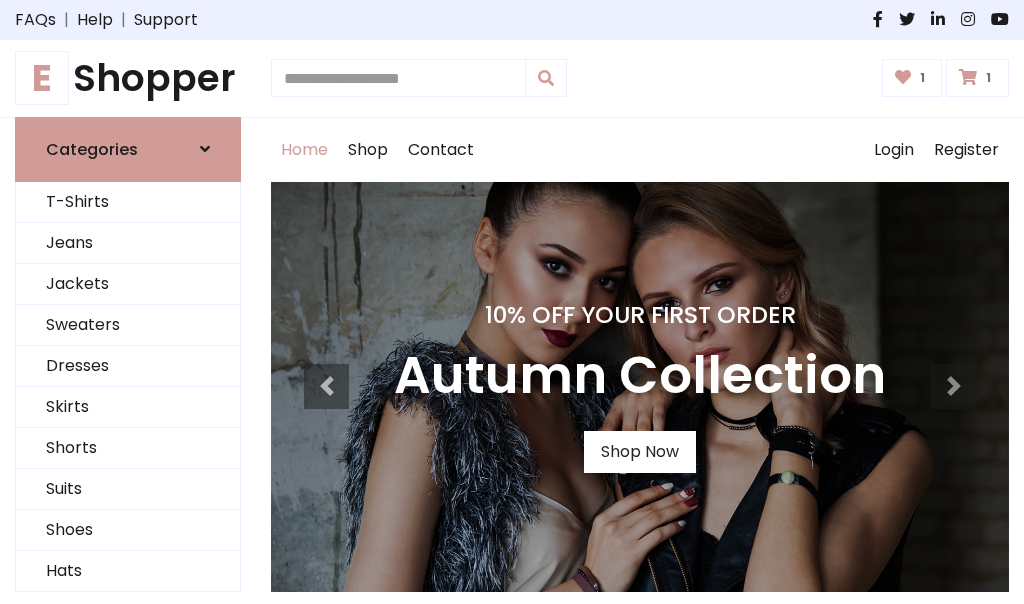 scroll, scrollTop: 0, scrollLeft: 0, axis: both 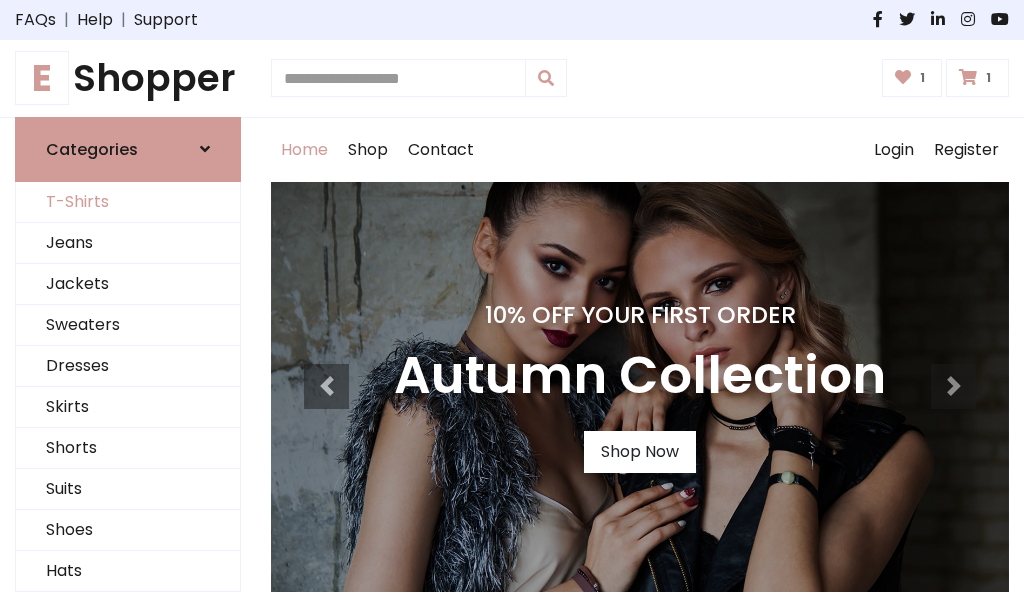 click on "T-Shirts" at bounding box center (128, 202) 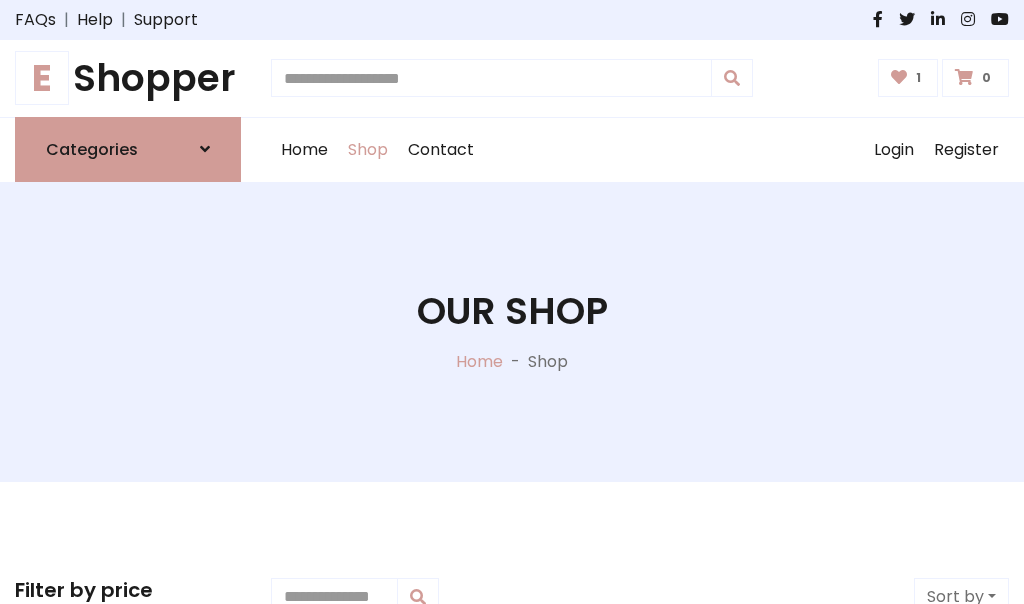 scroll, scrollTop: 0, scrollLeft: 0, axis: both 